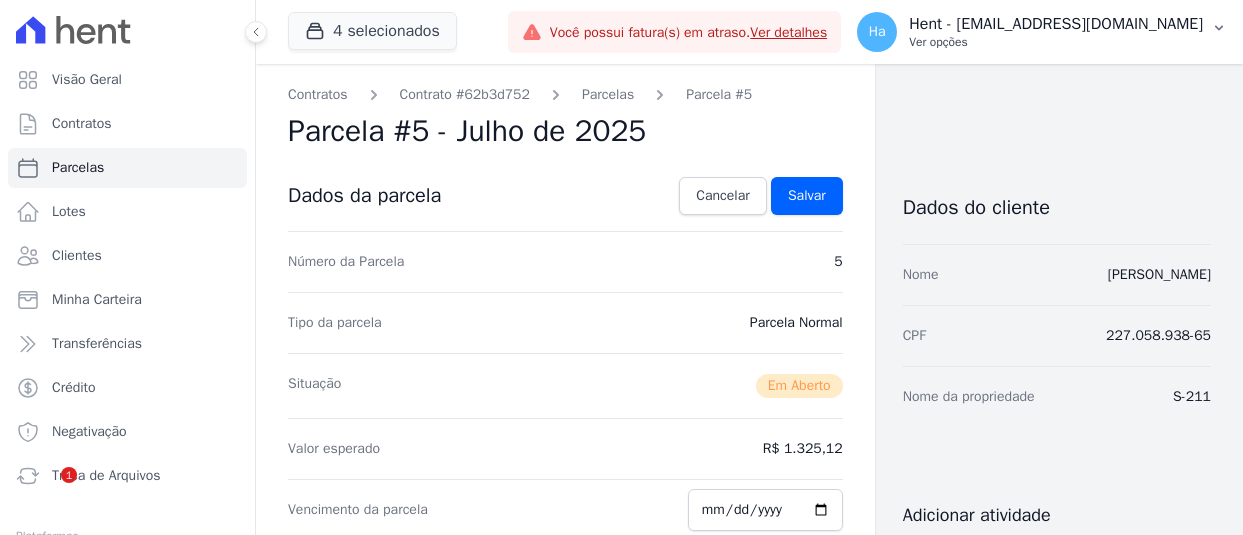 scroll, scrollTop: 0, scrollLeft: 0, axis: both 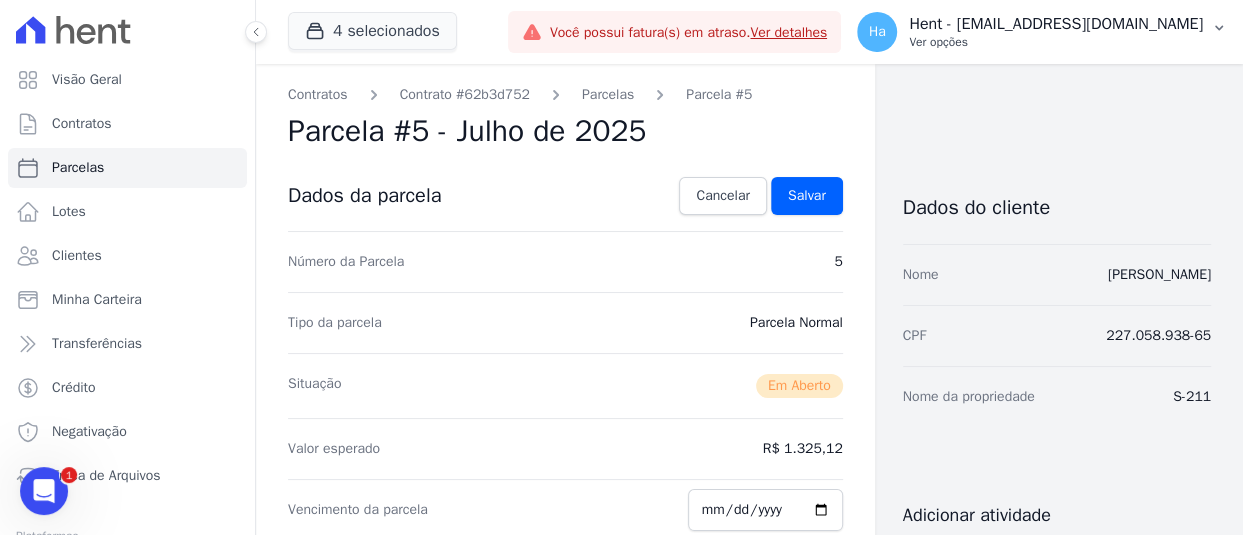 click on "Ver opções" at bounding box center (1056, 42) 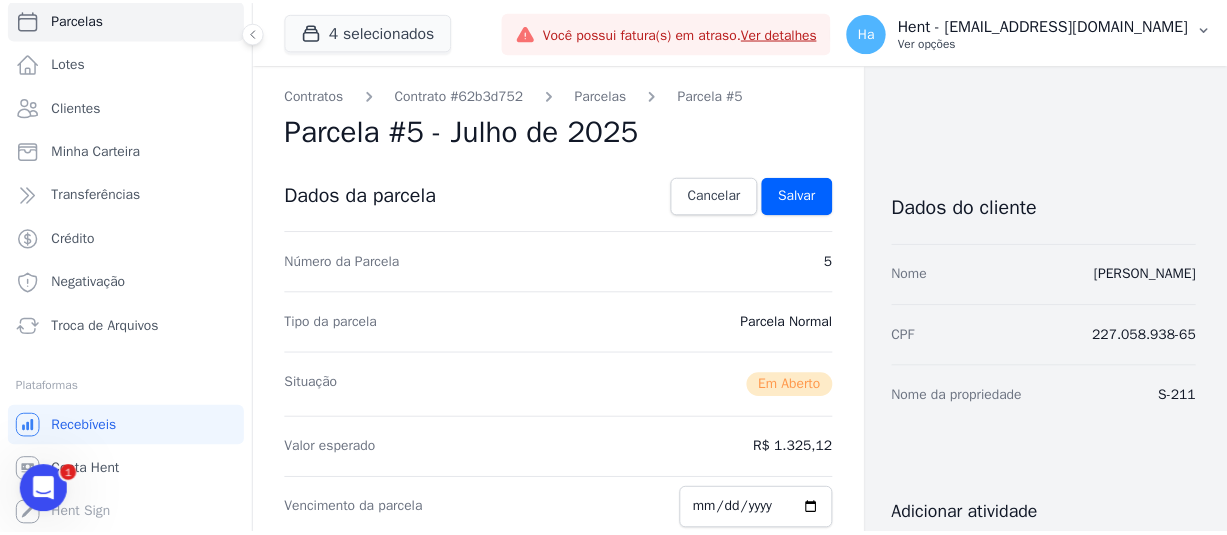 scroll, scrollTop: 0, scrollLeft: 0, axis: both 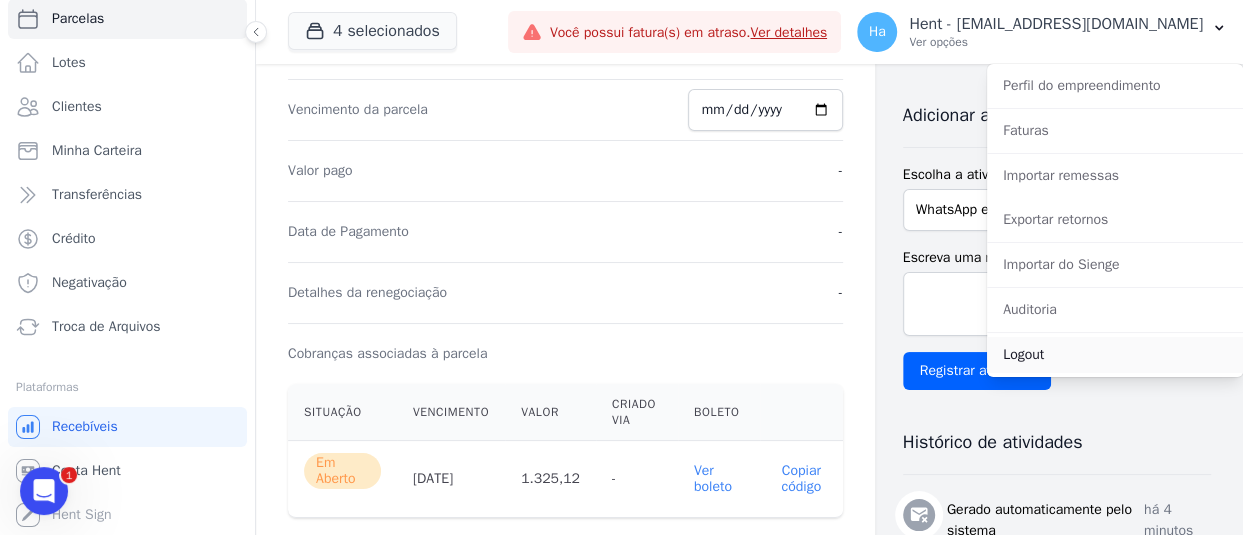 click on "Logout" at bounding box center (1115, 355) 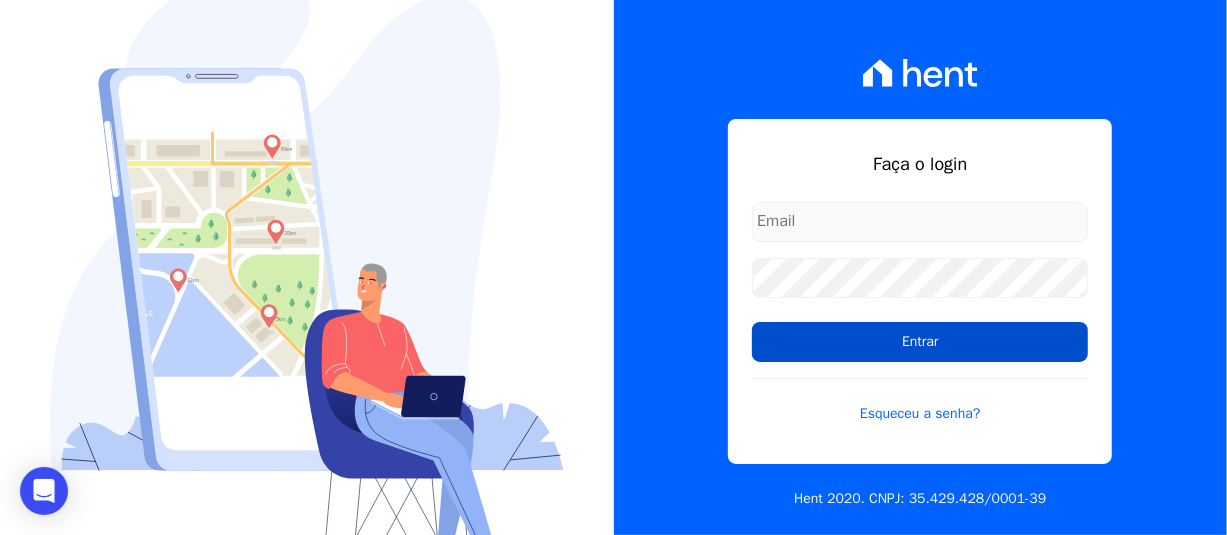 click on "Entrar" at bounding box center [920, 342] 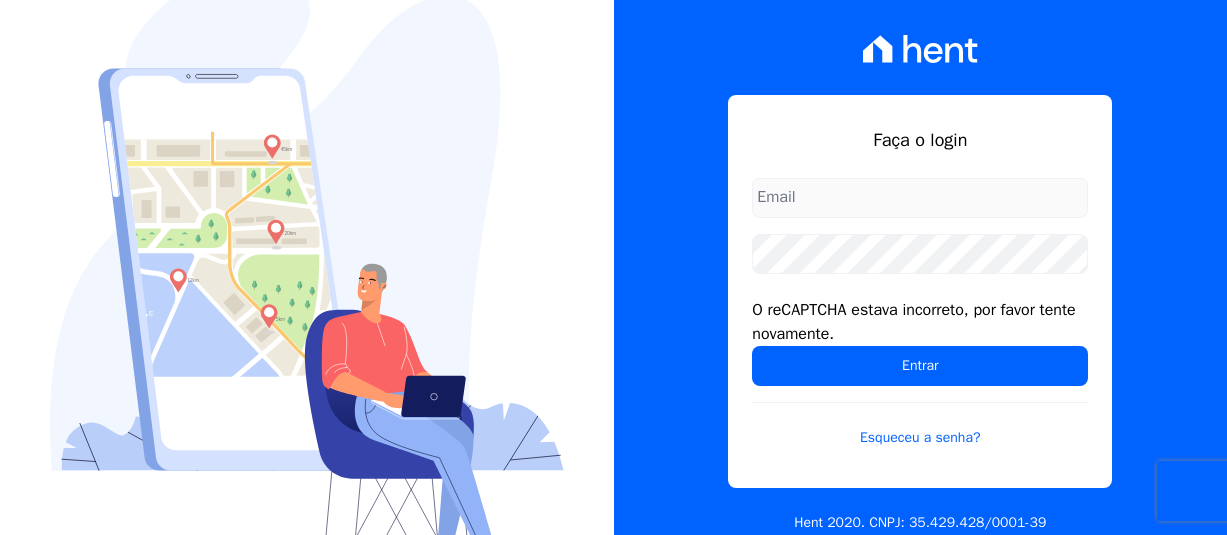 scroll, scrollTop: 0, scrollLeft: 0, axis: both 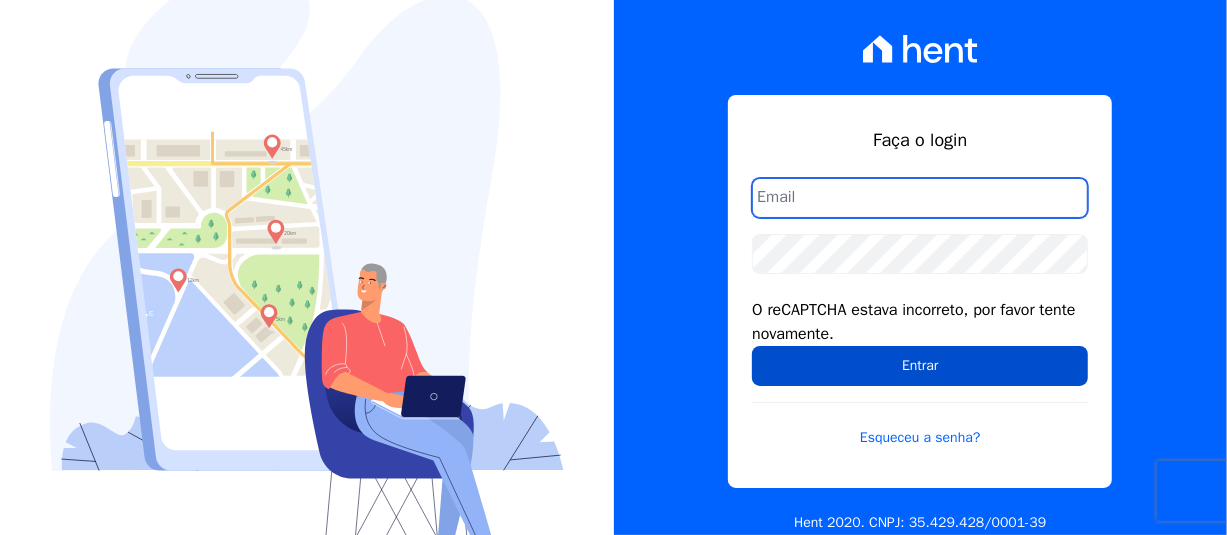type on "[PERSON_NAME][EMAIL_ADDRESS][PERSON_NAME][DOMAIN_NAME]" 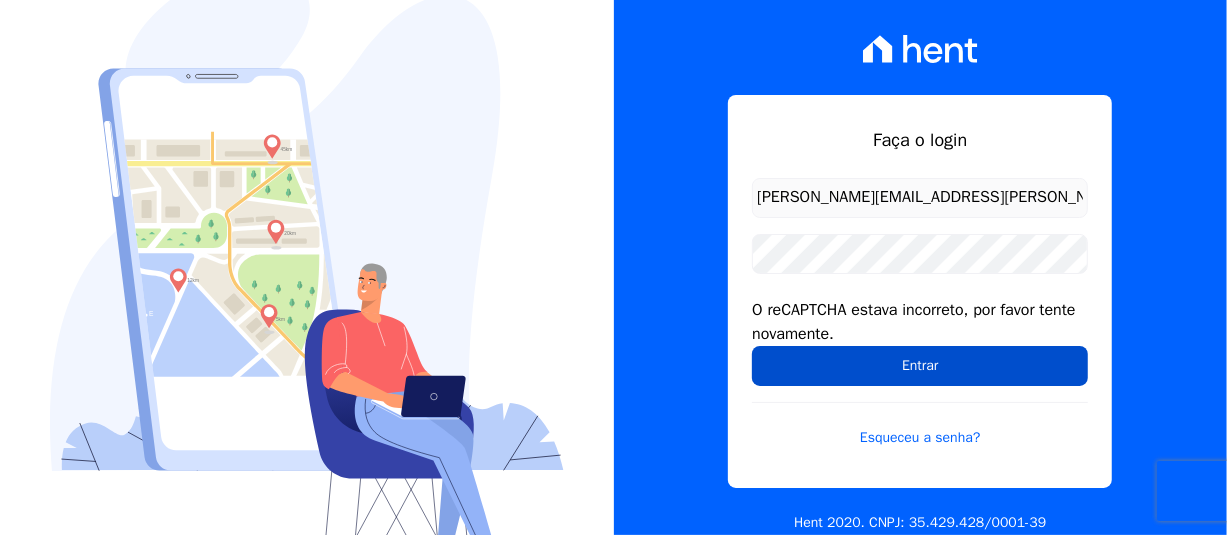 click on "Entrar" at bounding box center (920, 366) 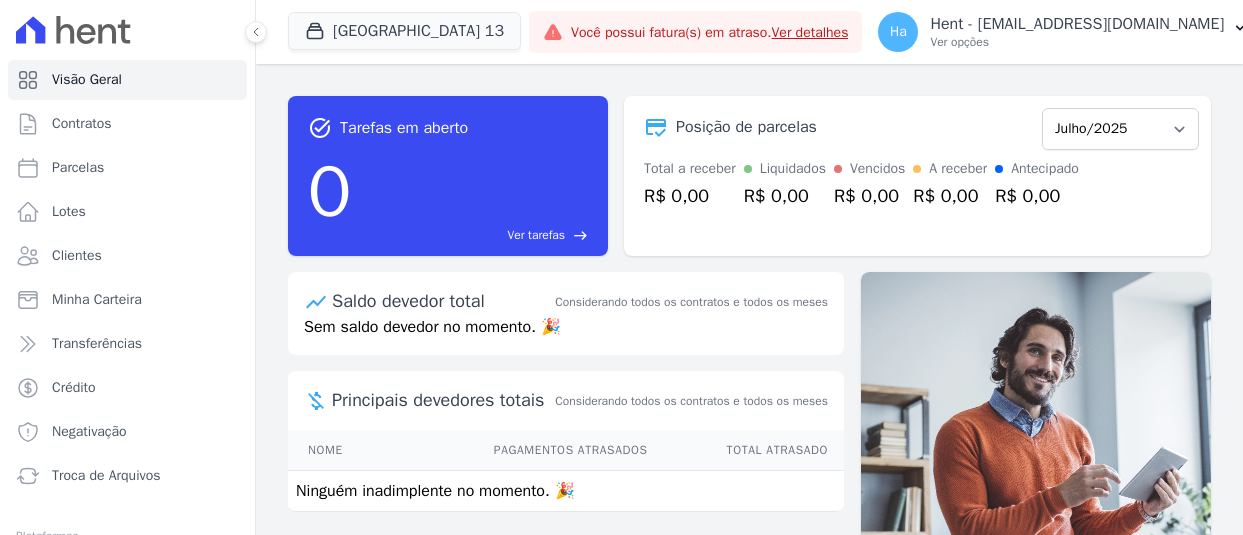 scroll, scrollTop: 0, scrollLeft: 0, axis: both 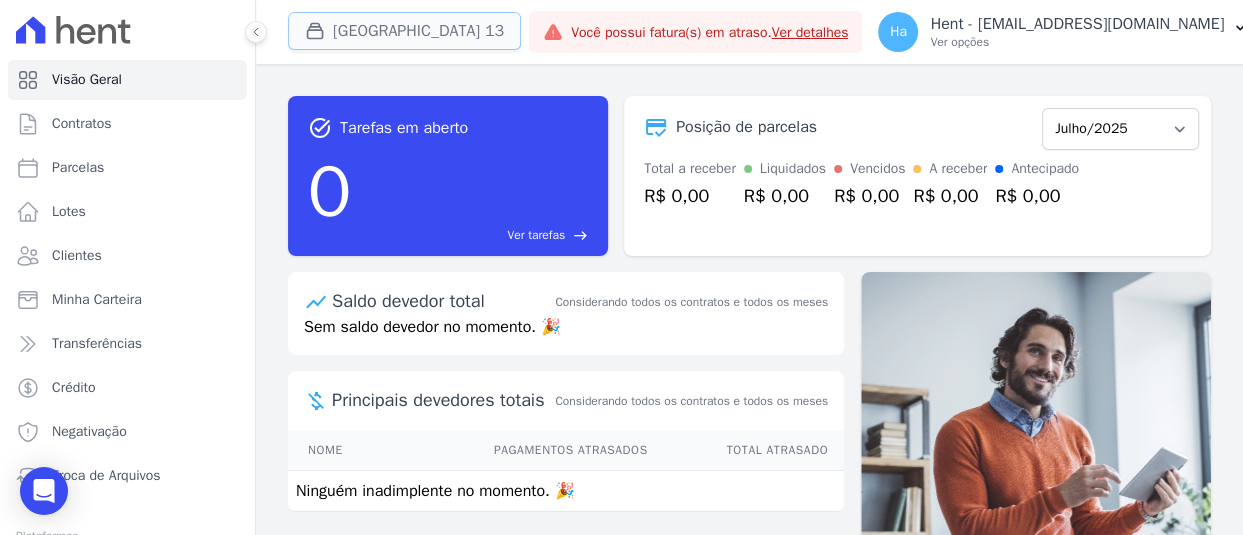 click on "[GEOGRAPHIC_DATA] 13" at bounding box center (404, 31) 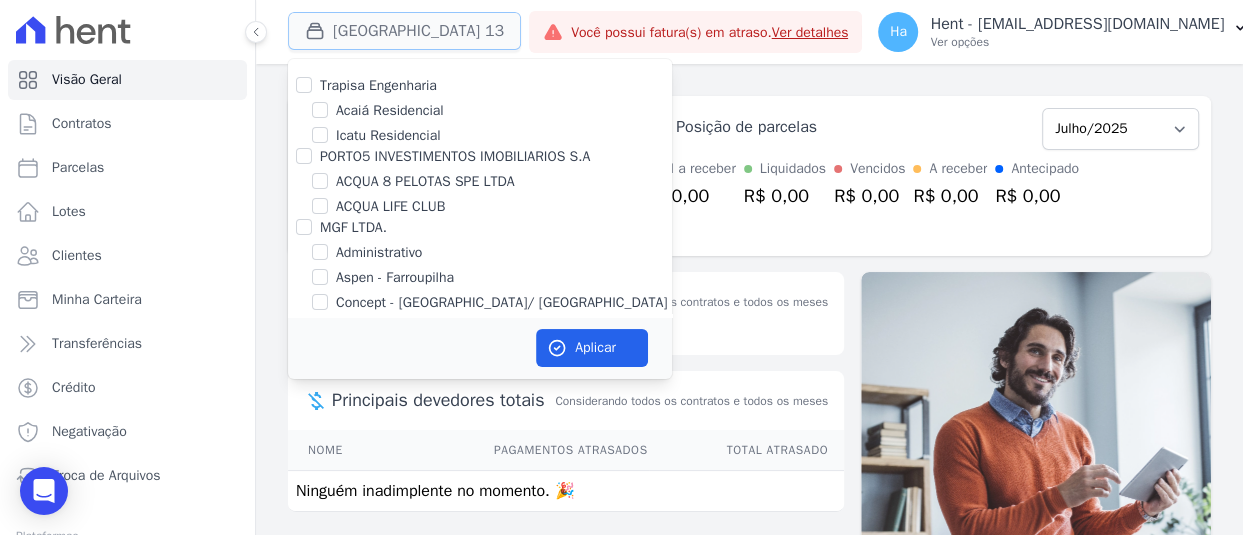 type 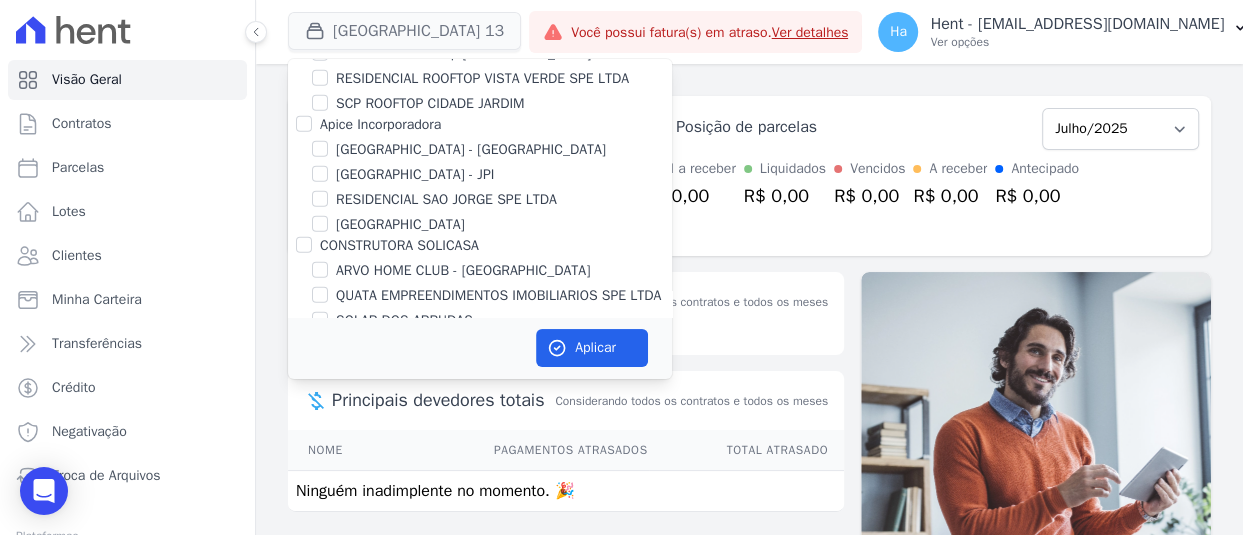 scroll, scrollTop: 4985, scrollLeft: 0, axis: vertical 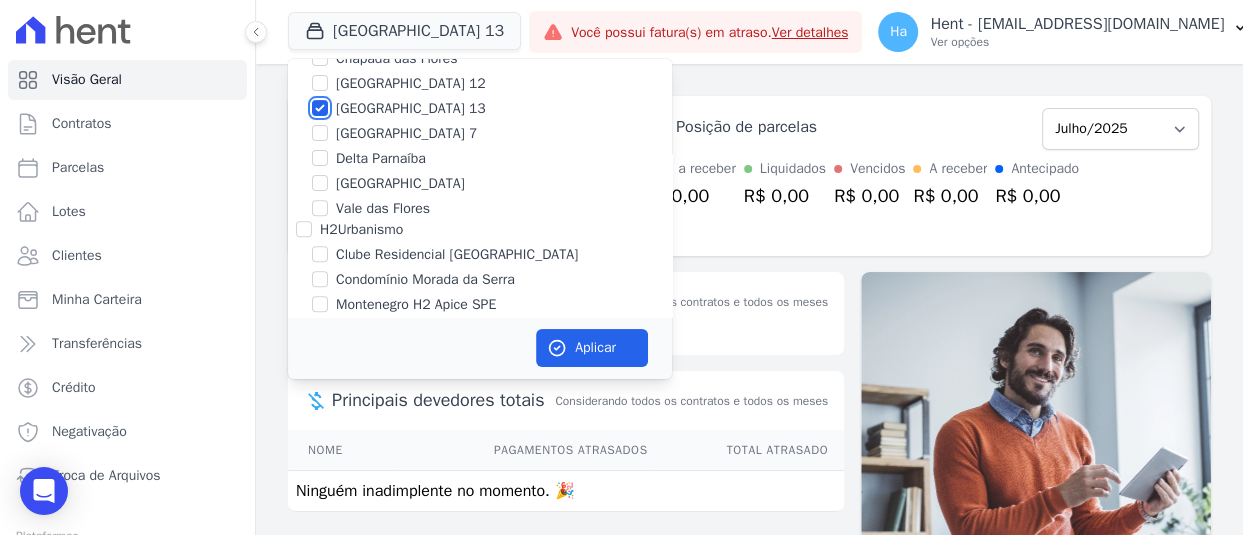 click on "[GEOGRAPHIC_DATA] 13" at bounding box center (320, 108) 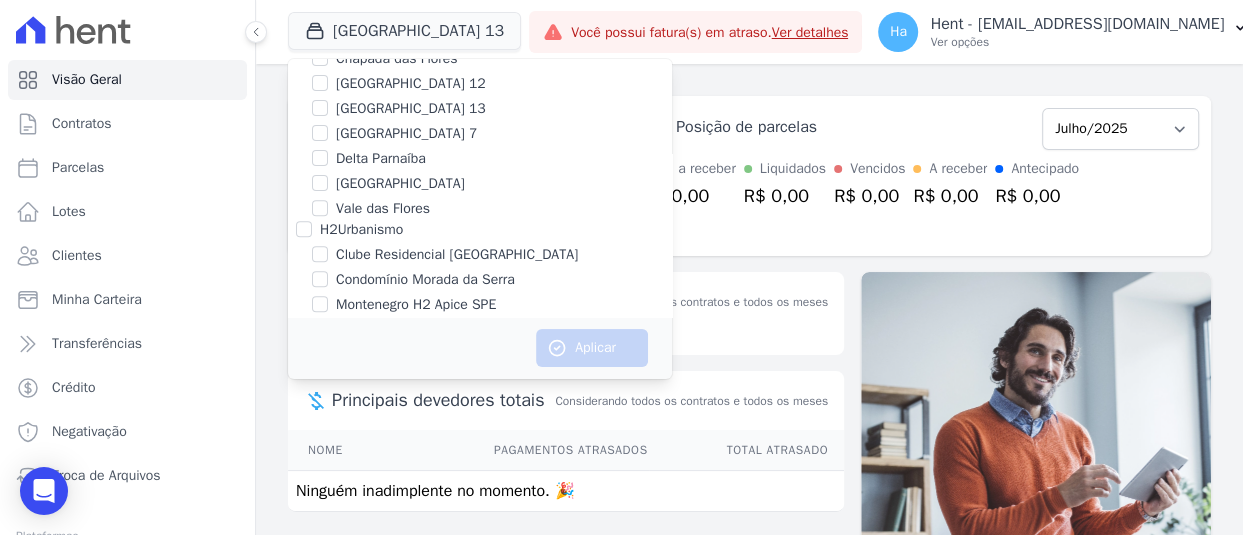 scroll, scrollTop: 11659, scrollLeft: 0, axis: vertical 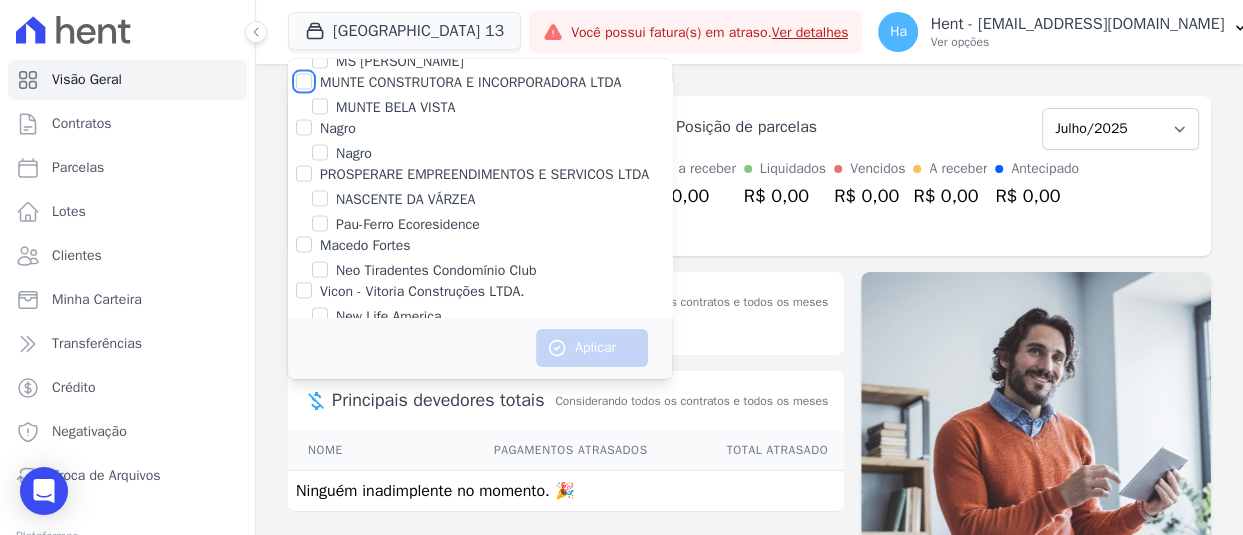 click on "MUNTE CONSTRUTORA E INCORPORADORA LTDA" at bounding box center [304, 82] 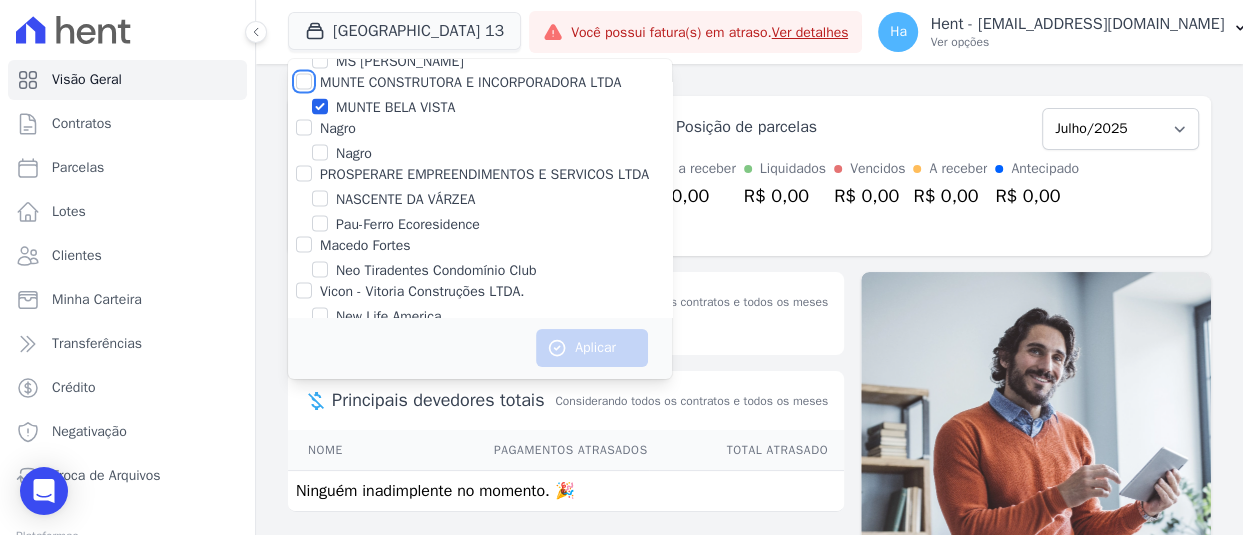 checkbox on "true" 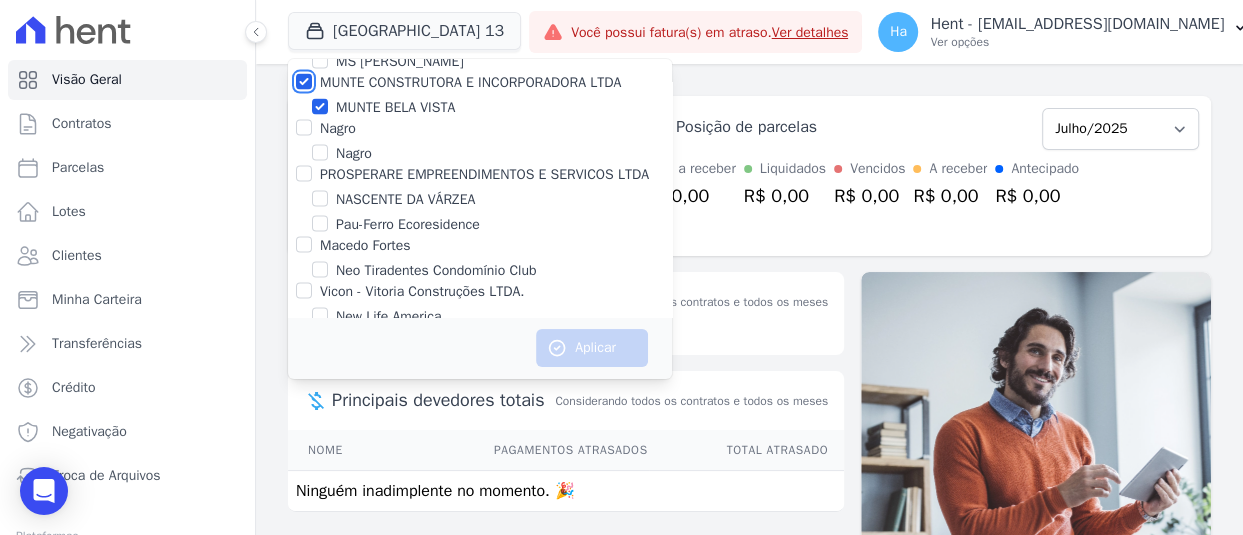 checkbox on "true" 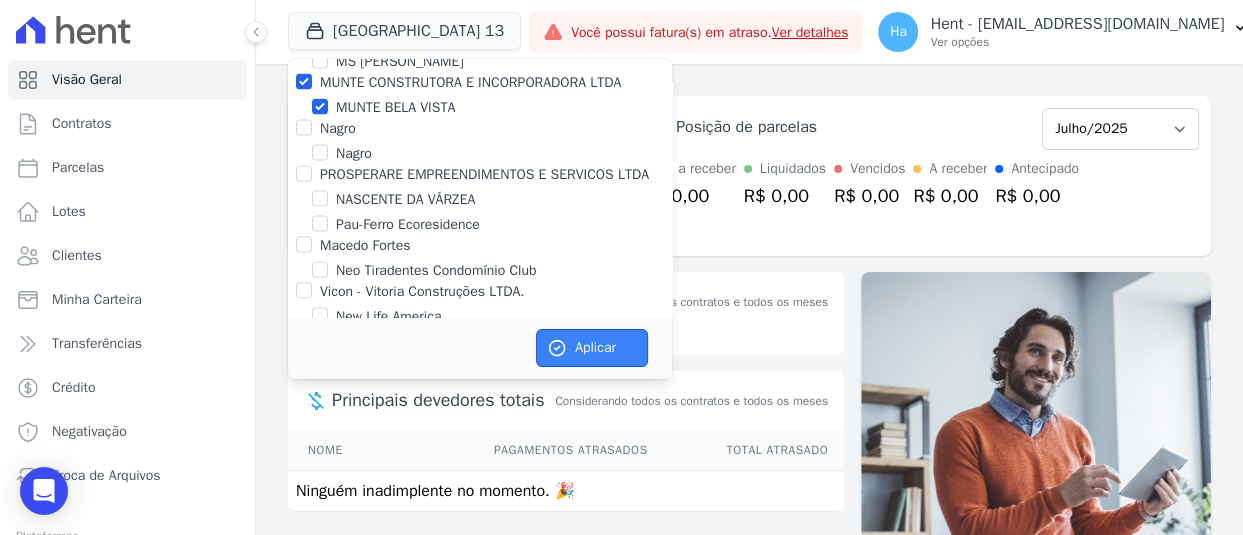 click on "Aplicar" at bounding box center [592, 348] 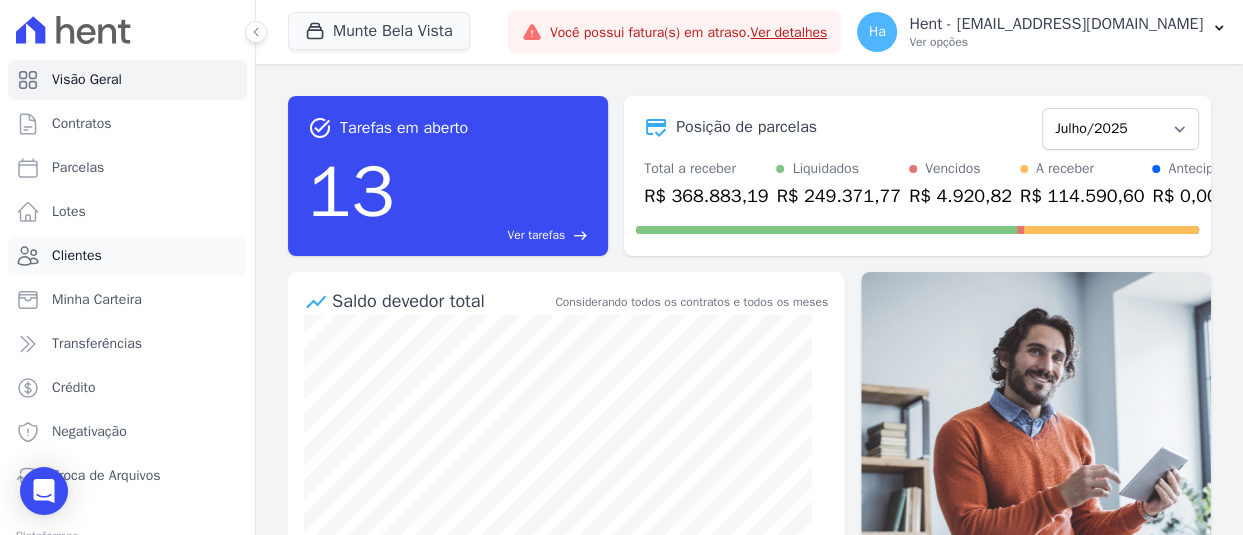 click on "Clientes" at bounding box center (77, 256) 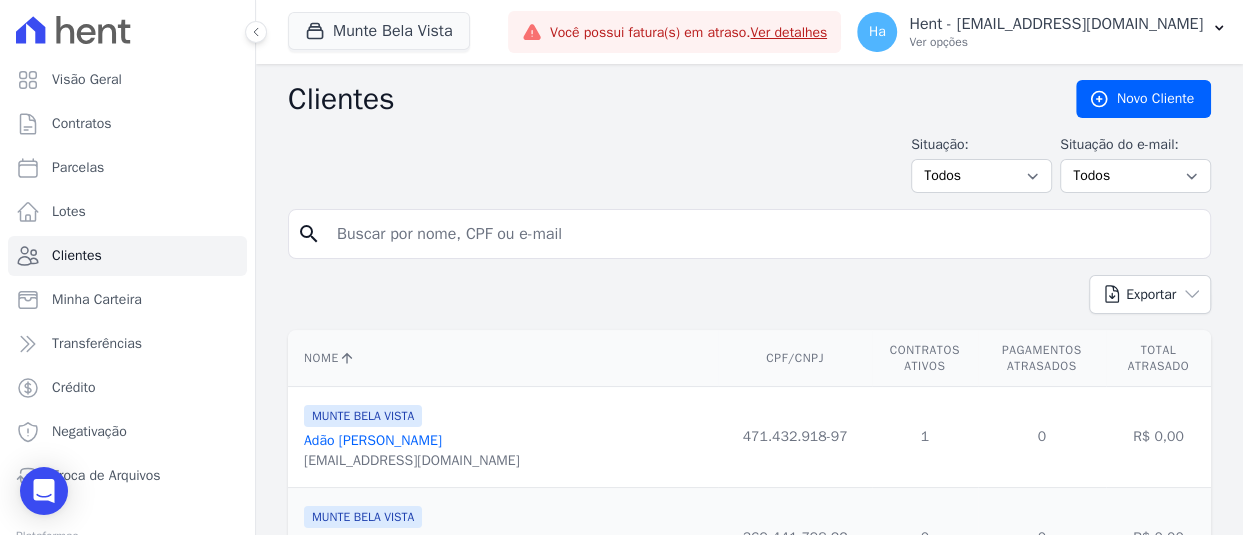 click on "search" at bounding box center (749, 242) 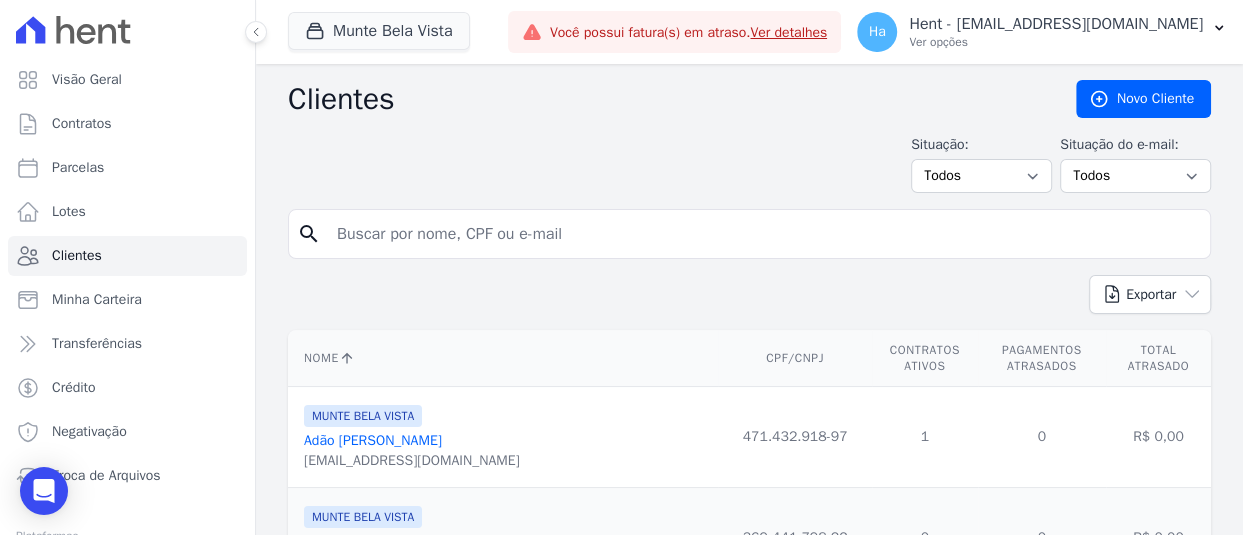 click at bounding box center [763, 234] 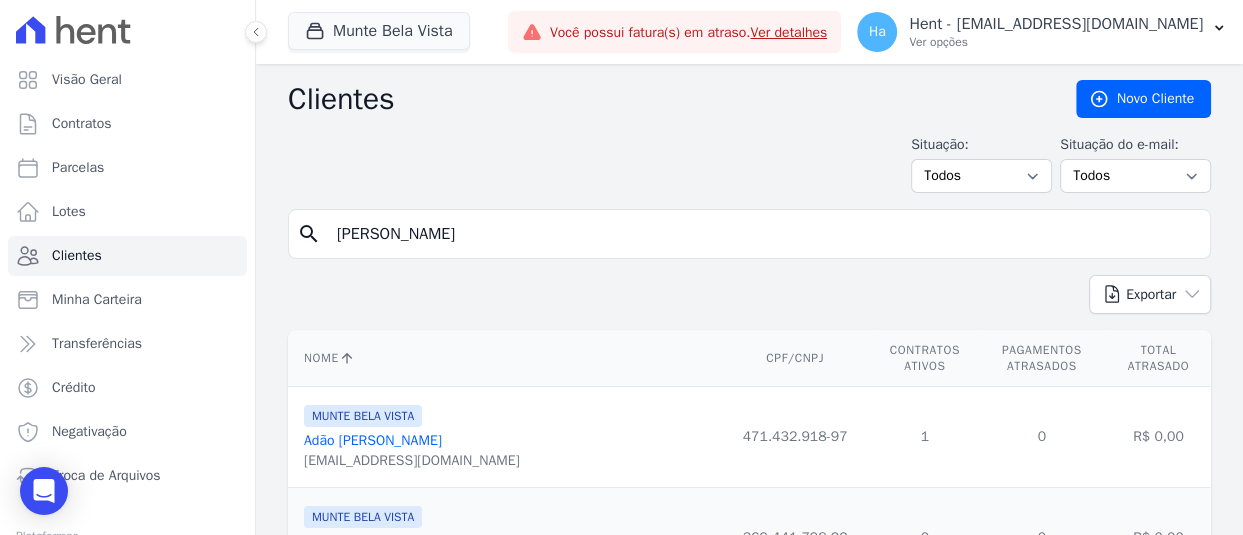 type on "Marlene" 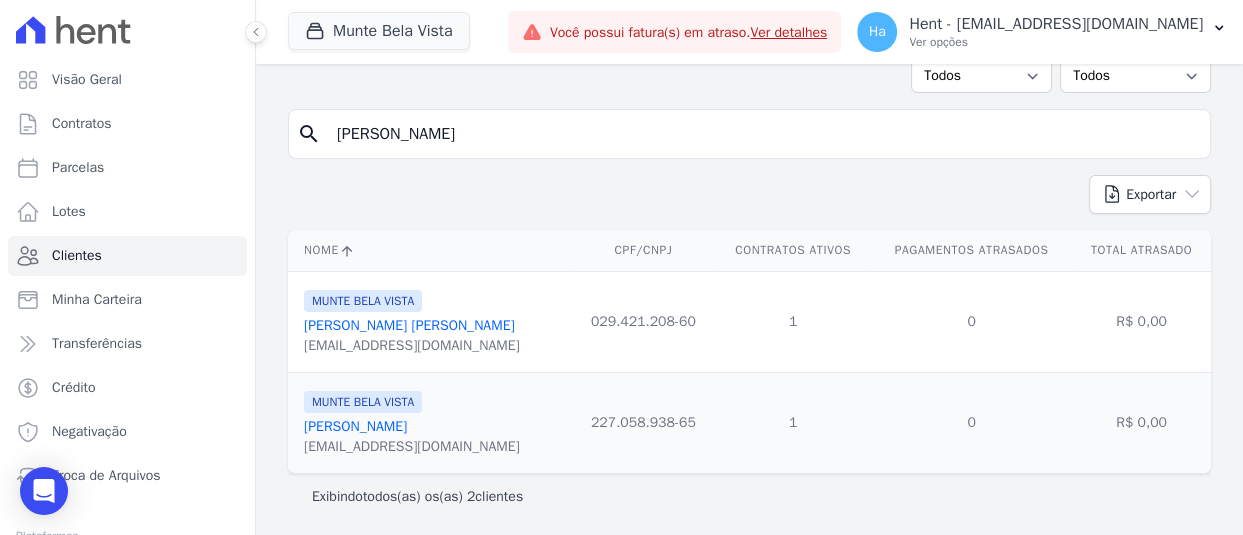 scroll, scrollTop: 100, scrollLeft: 0, axis: vertical 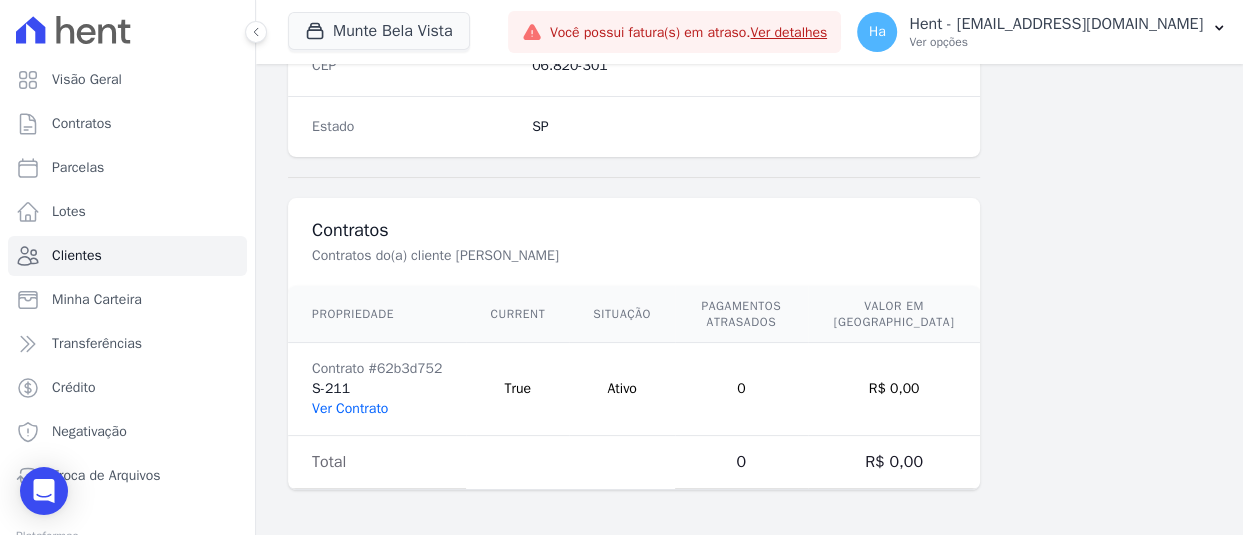 click on "Ver Contrato" at bounding box center (350, 408) 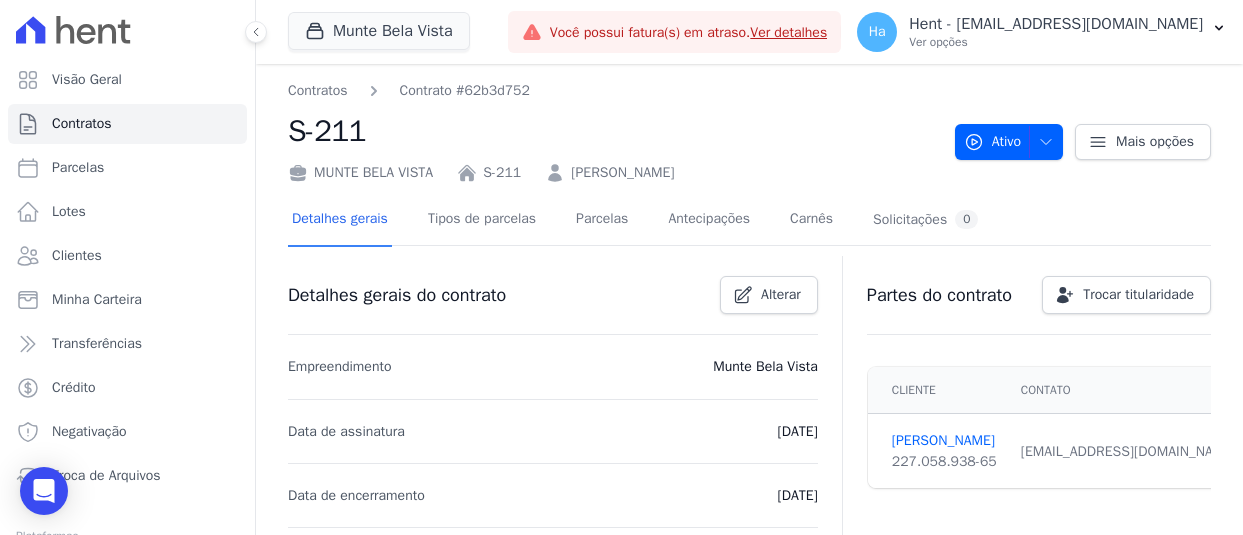 scroll, scrollTop: 0, scrollLeft: 0, axis: both 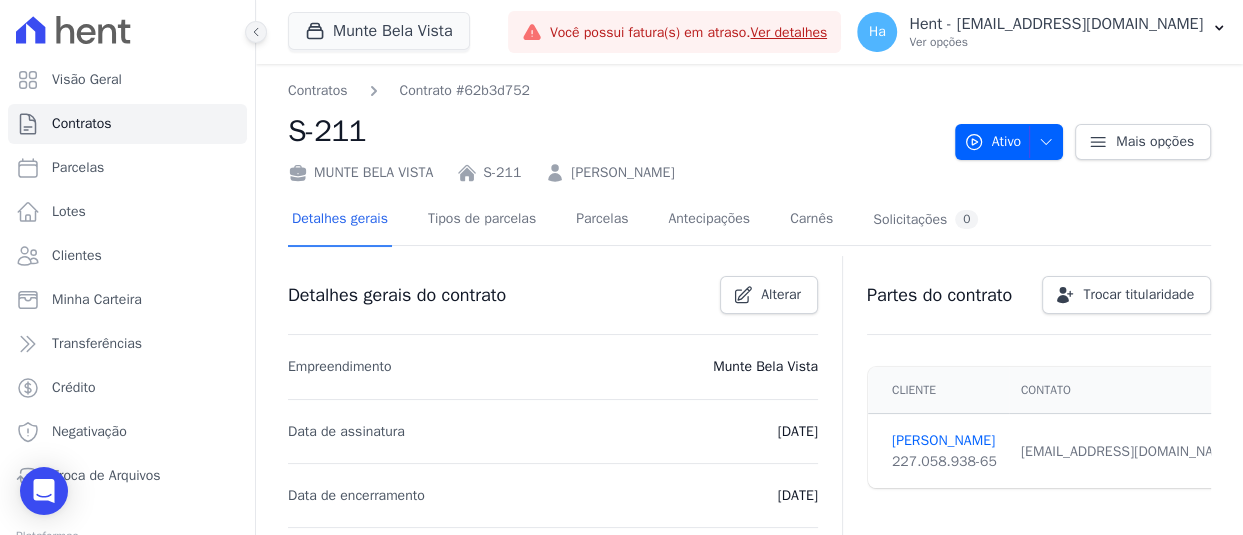 click 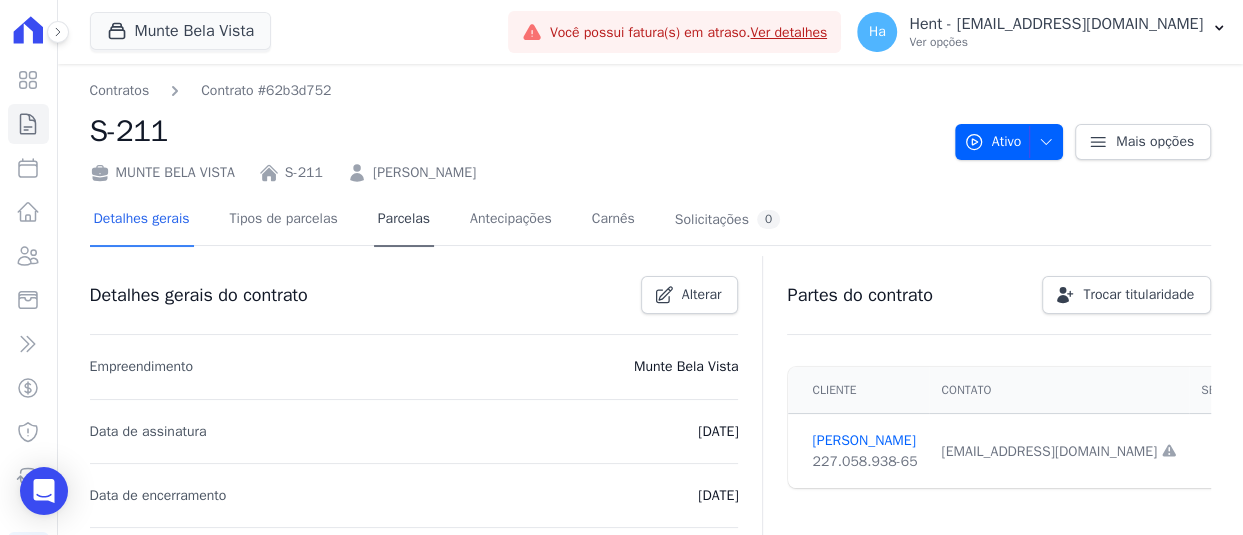 type 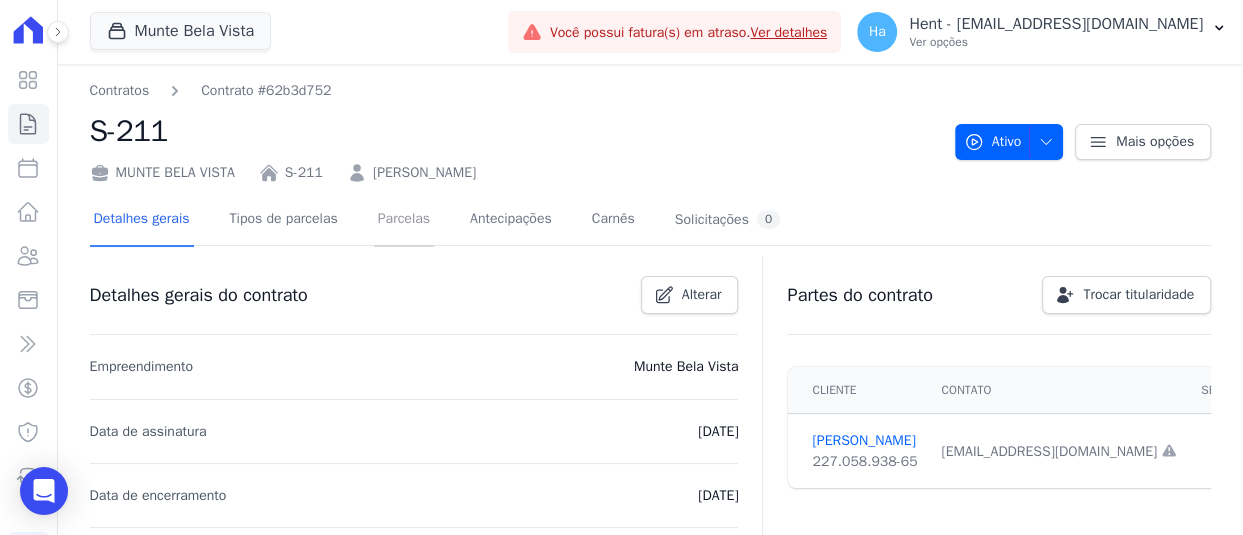 click on "Parcelas" at bounding box center (404, 220) 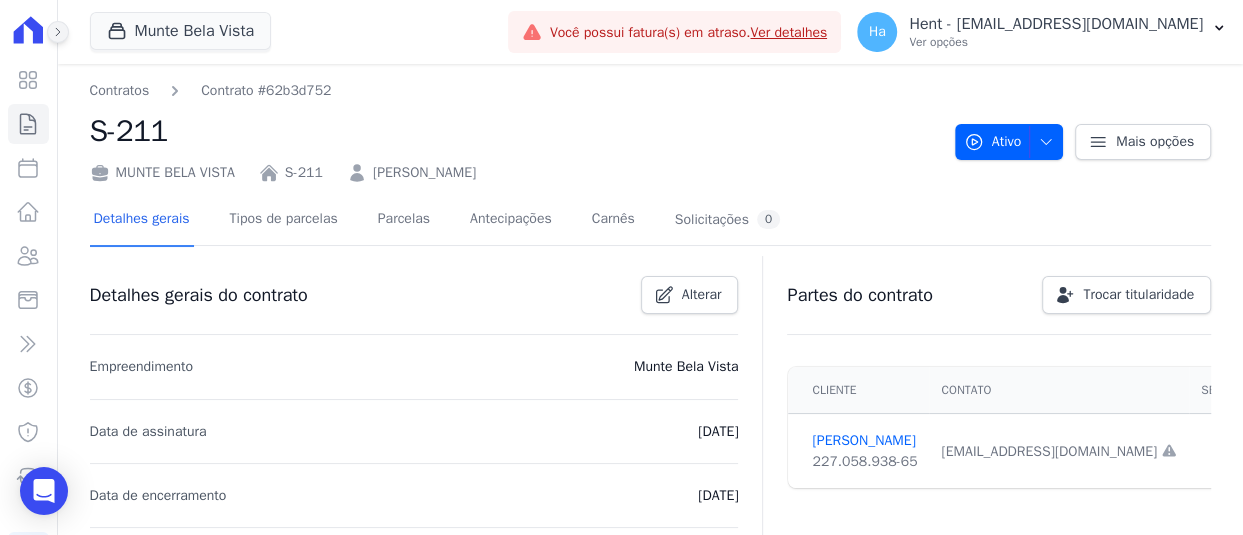 click 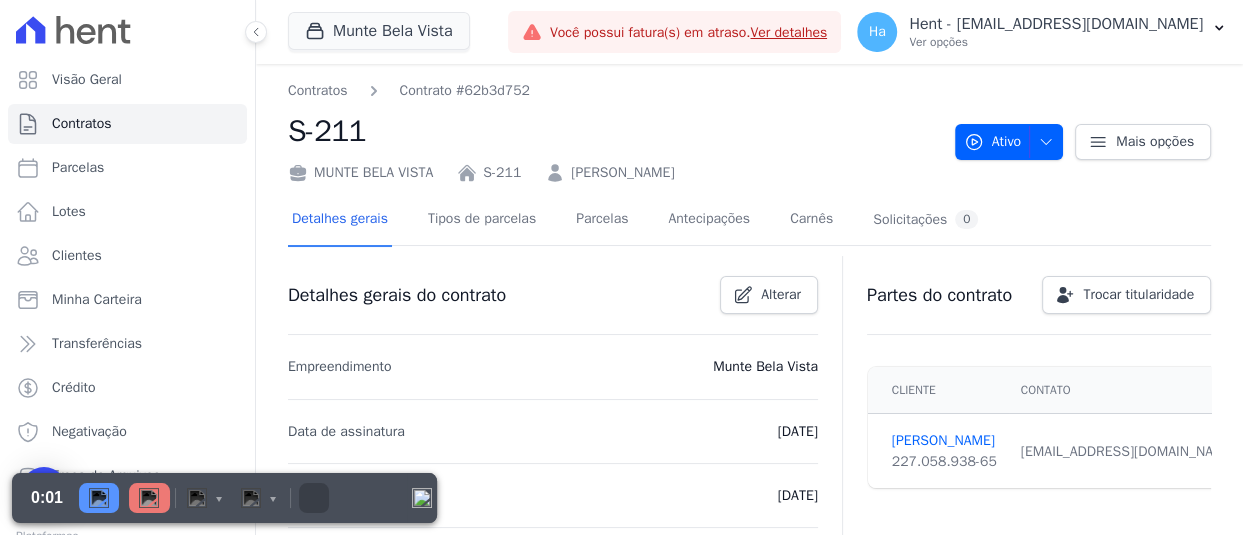 click on "Contratos
Contrato
#62b3d752
S-211
MUNTE BELA VISTA
S-211
Marlene Miranda de Barros Silva" at bounding box center (613, 131) 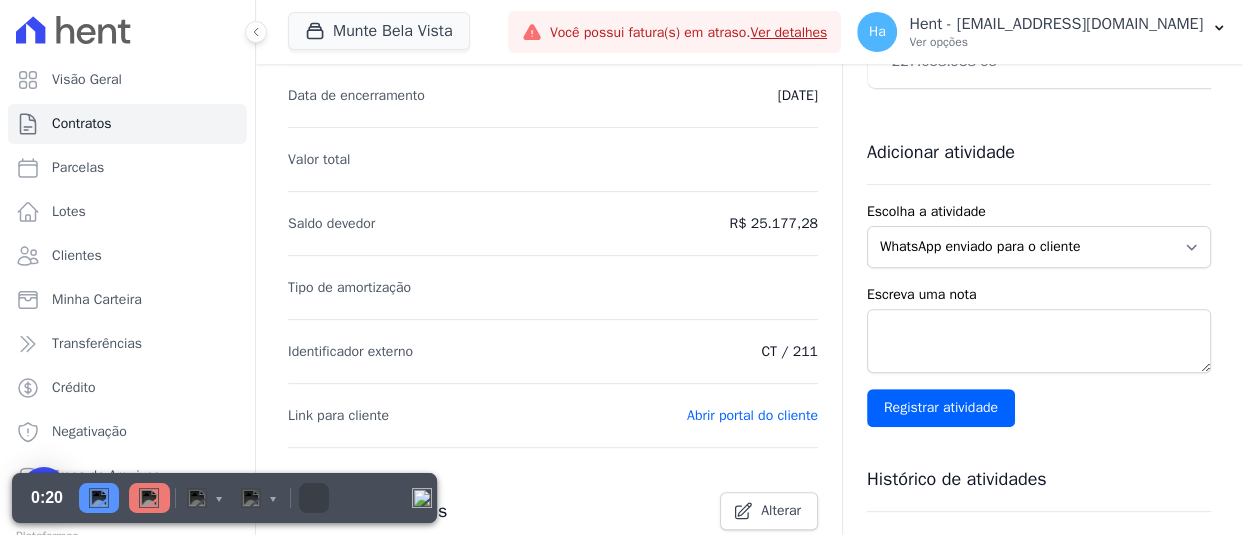 scroll, scrollTop: 0, scrollLeft: 0, axis: both 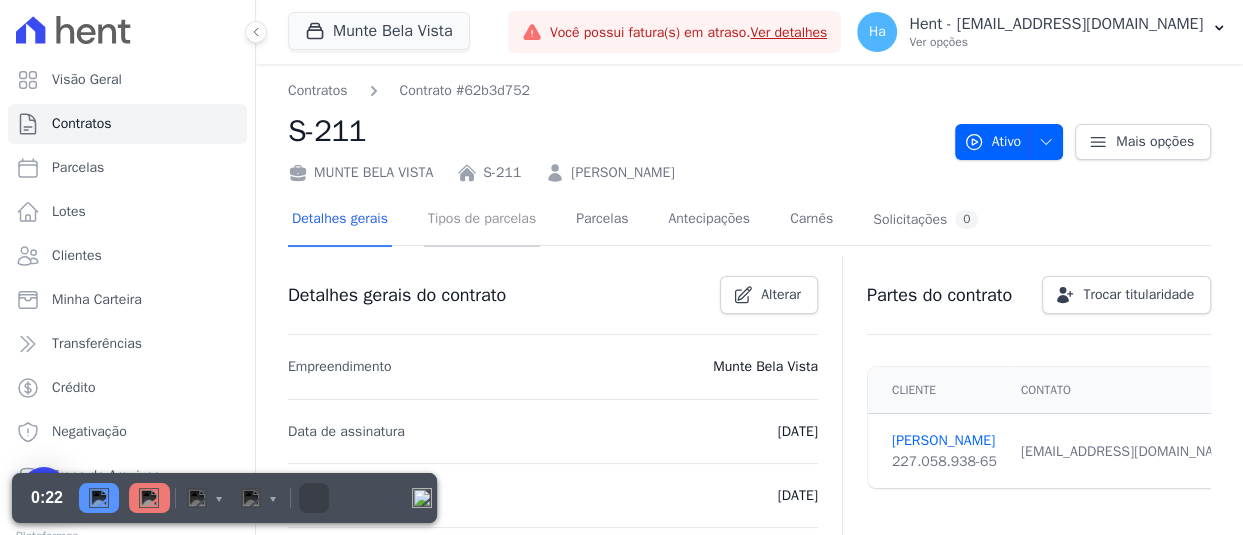 click on "Tipos de parcelas" at bounding box center (482, 220) 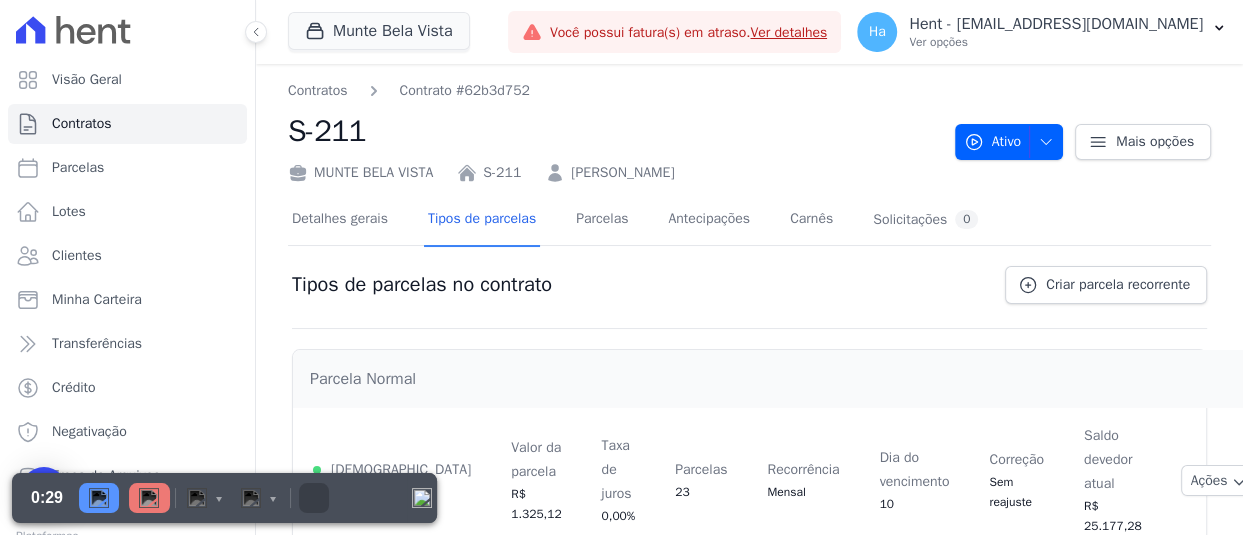 scroll, scrollTop: 49, scrollLeft: 0, axis: vertical 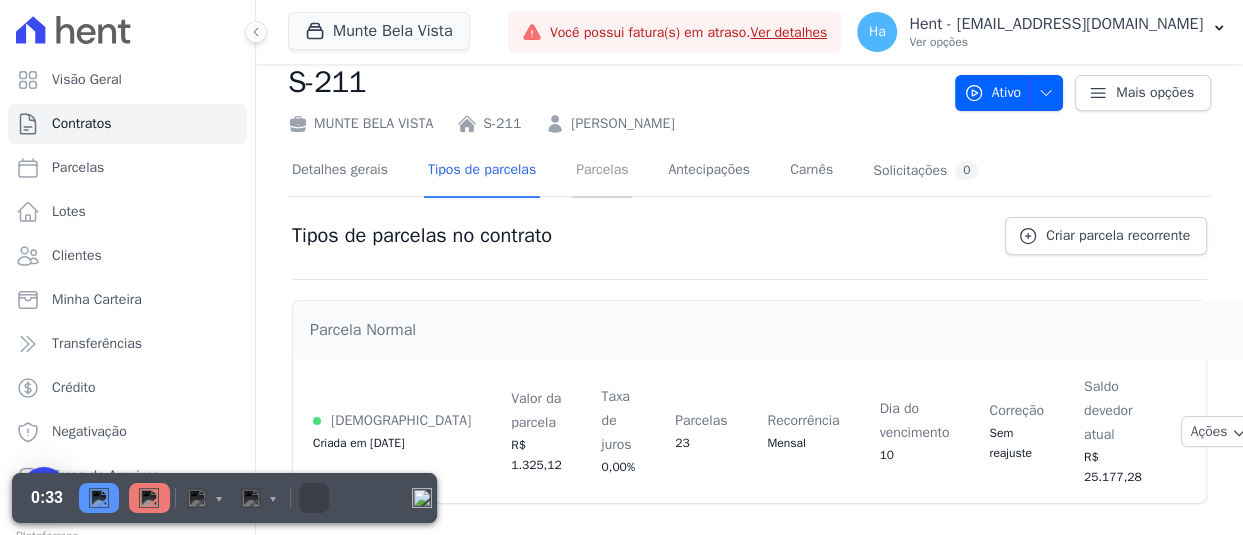 click on "Parcelas" at bounding box center [602, 171] 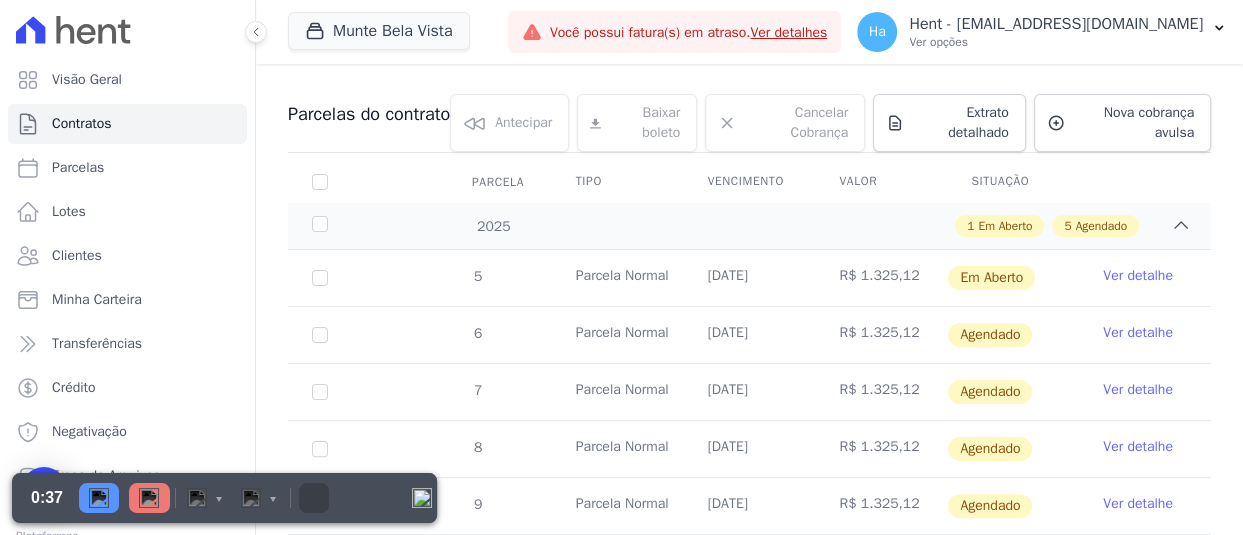 scroll, scrollTop: 200, scrollLeft: 0, axis: vertical 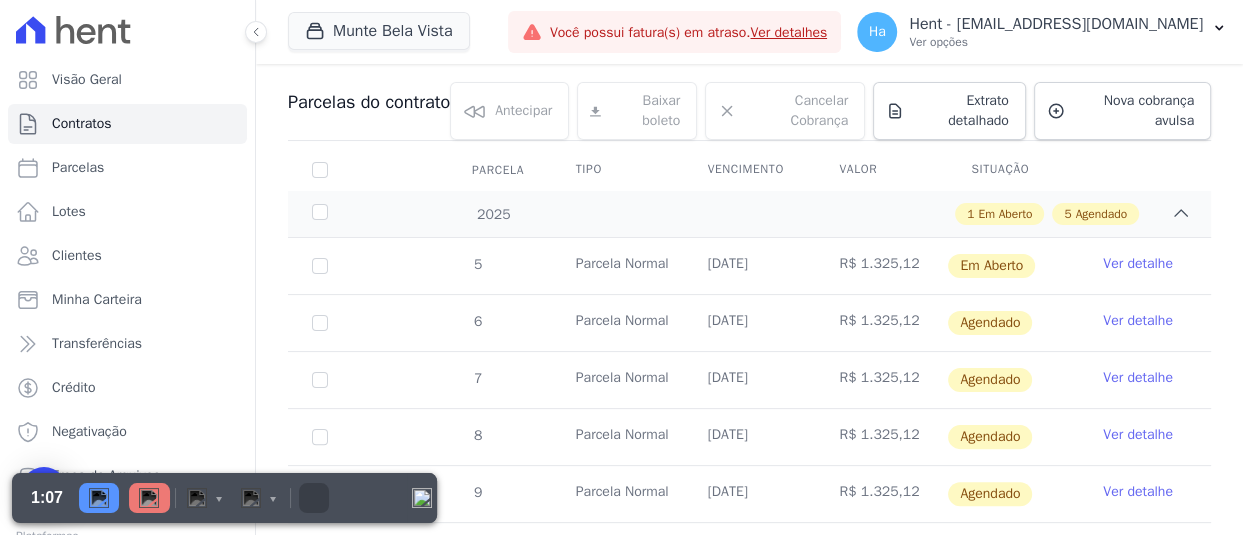 drag, startPoint x: 706, startPoint y: 265, endPoint x: 777, endPoint y: 267, distance: 71.02816 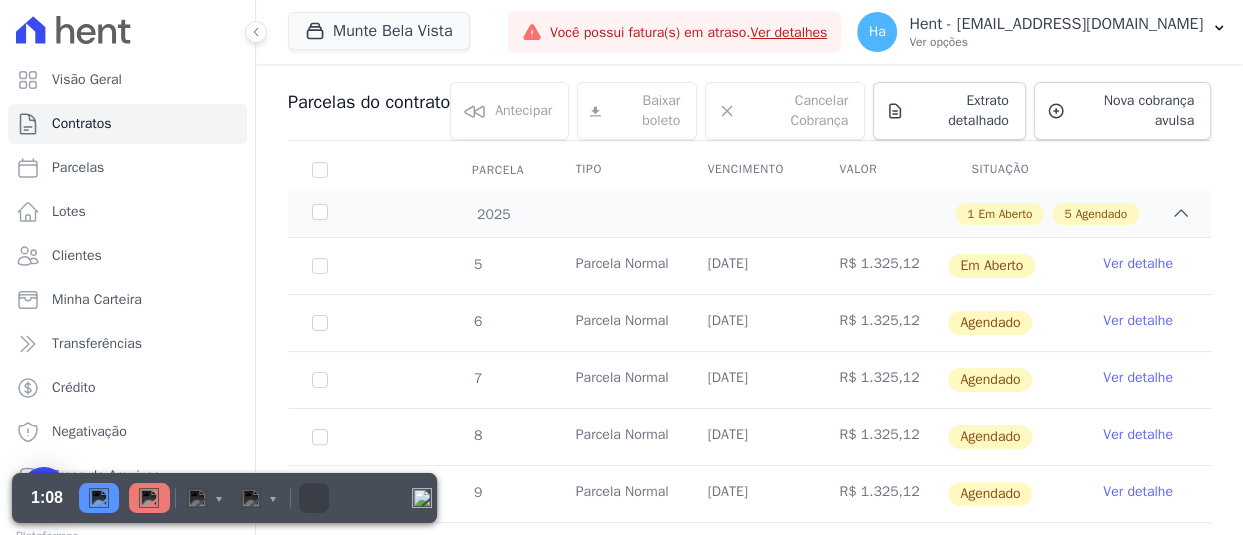 click on "[DATE]" at bounding box center [750, 266] 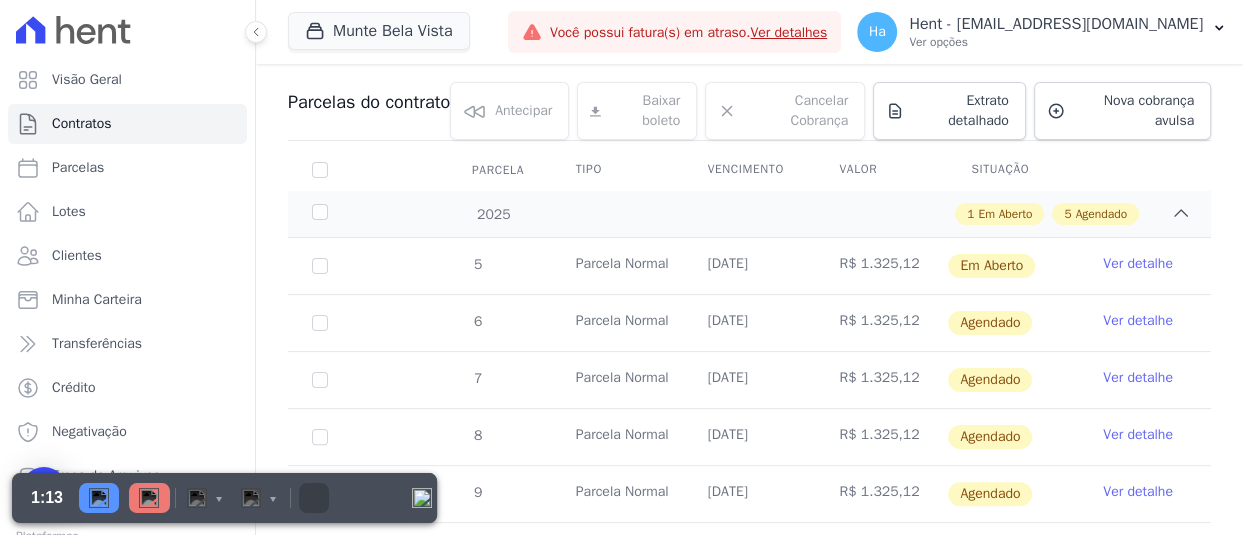 click on "Ver detalhe" at bounding box center [1138, 264] 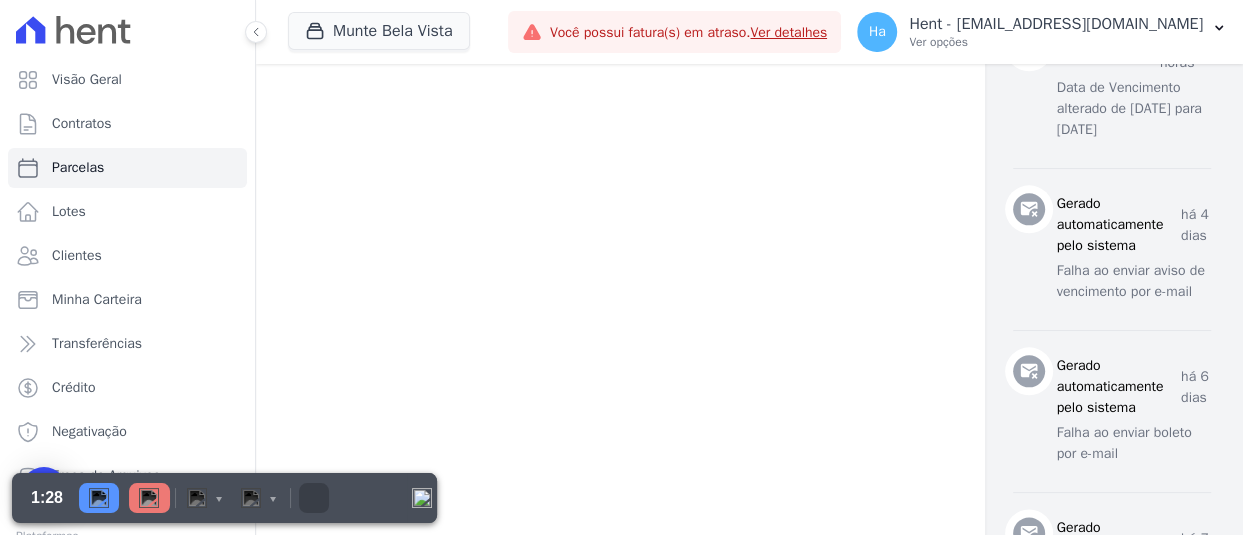 scroll, scrollTop: 1400, scrollLeft: 0, axis: vertical 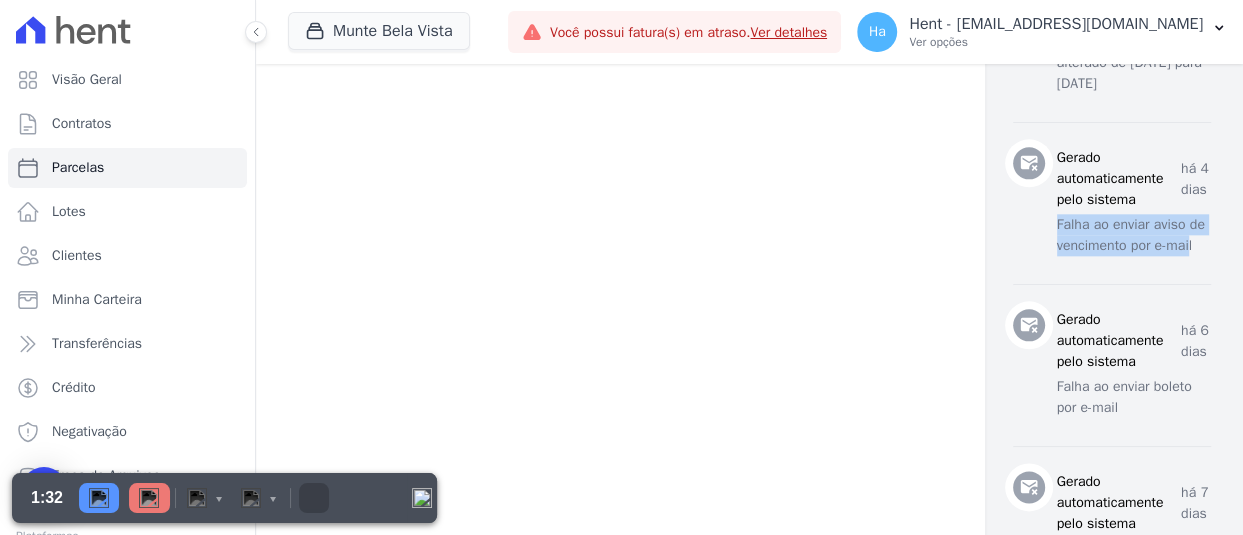 drag, startPoint x: 1066, startPoint y: 286, endPoint x: 1208, endPoint y: 315, distance: 144.93102 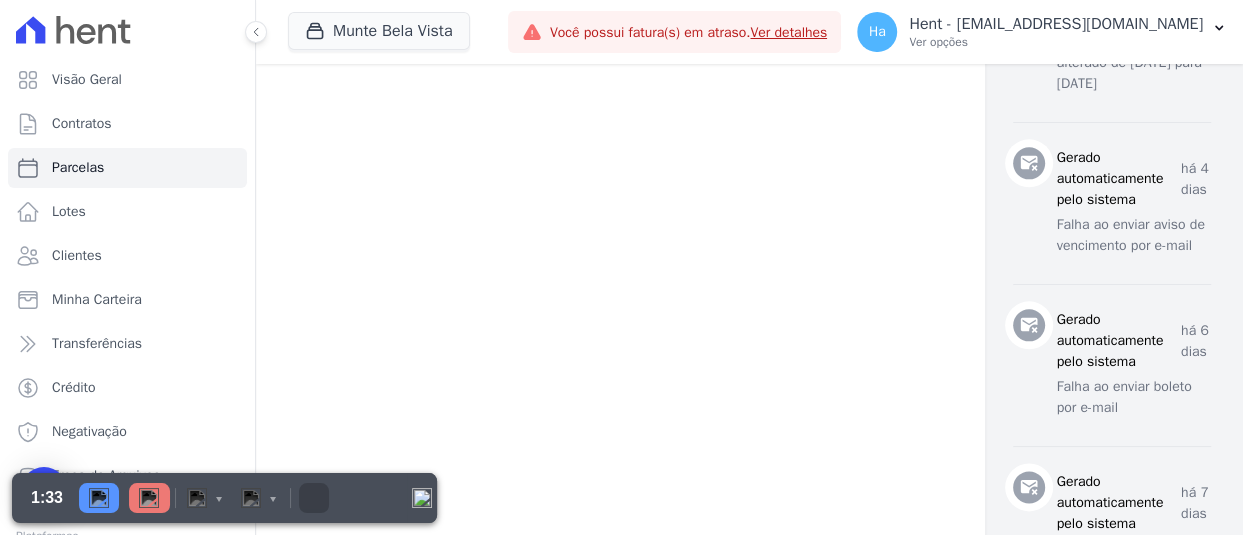 click on "Gerado automaticamente pelo sistema
há 4 dias
Falha ao enviar aviso de vencimento por e-mail" at bounding box center (1112, 203) 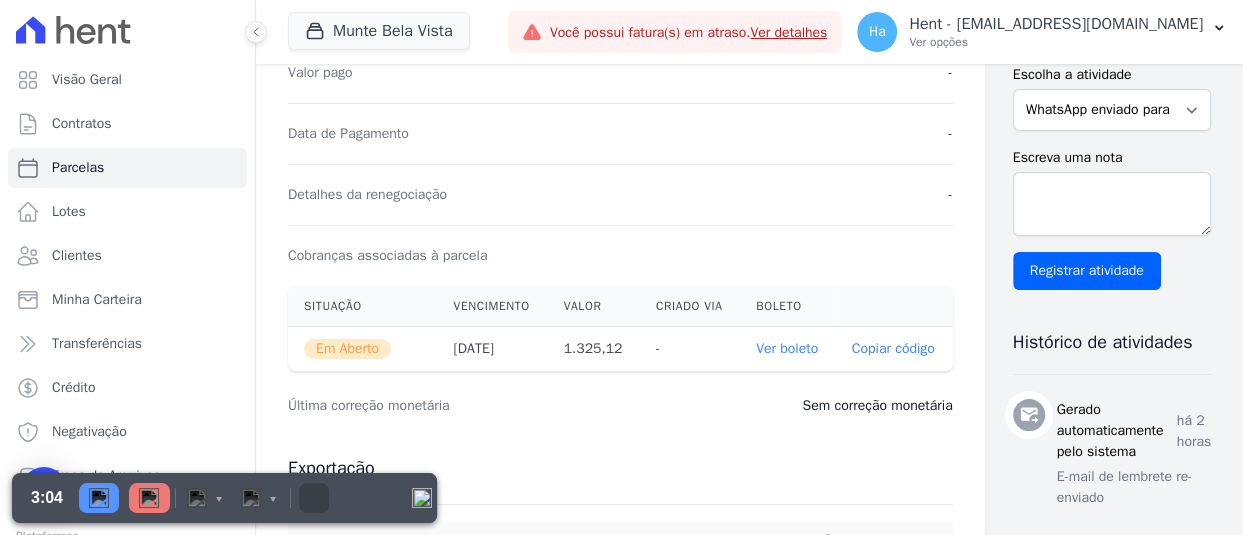 scroll, scrollTop: 600, scrollLeft: 0, axis: vertical 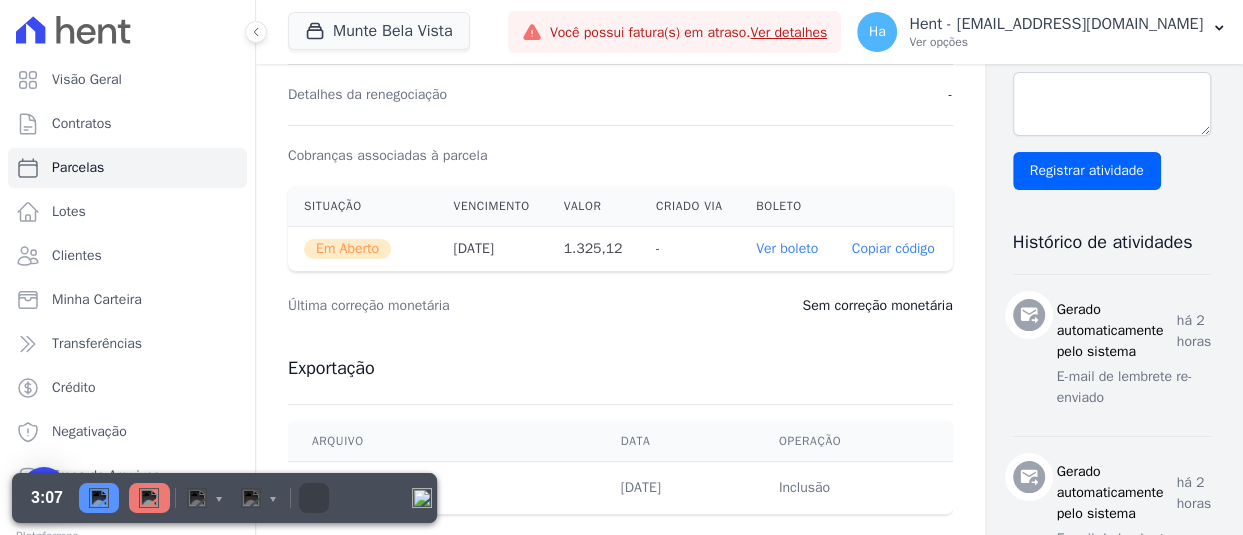 drag, startPoint x: 296, startPoint y: 206, endPoint x: 382, endPoint y: 212, distance: 86.209045 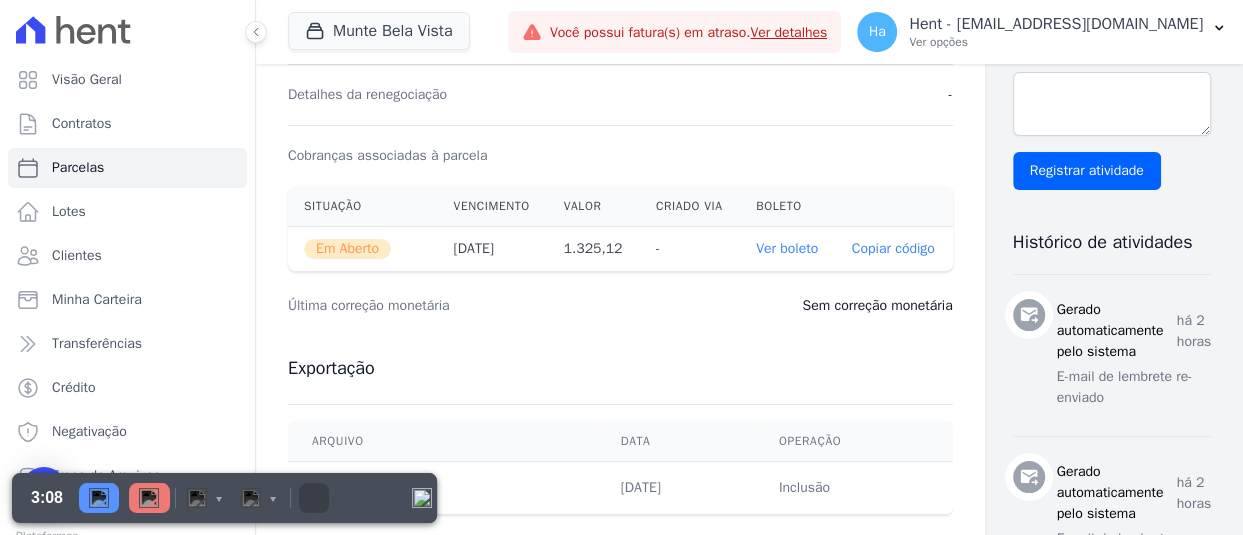 drag, startPoint x: 305, startPoint y: 250, endPoint x: 405, endPoint y: 252, distance: 100.02 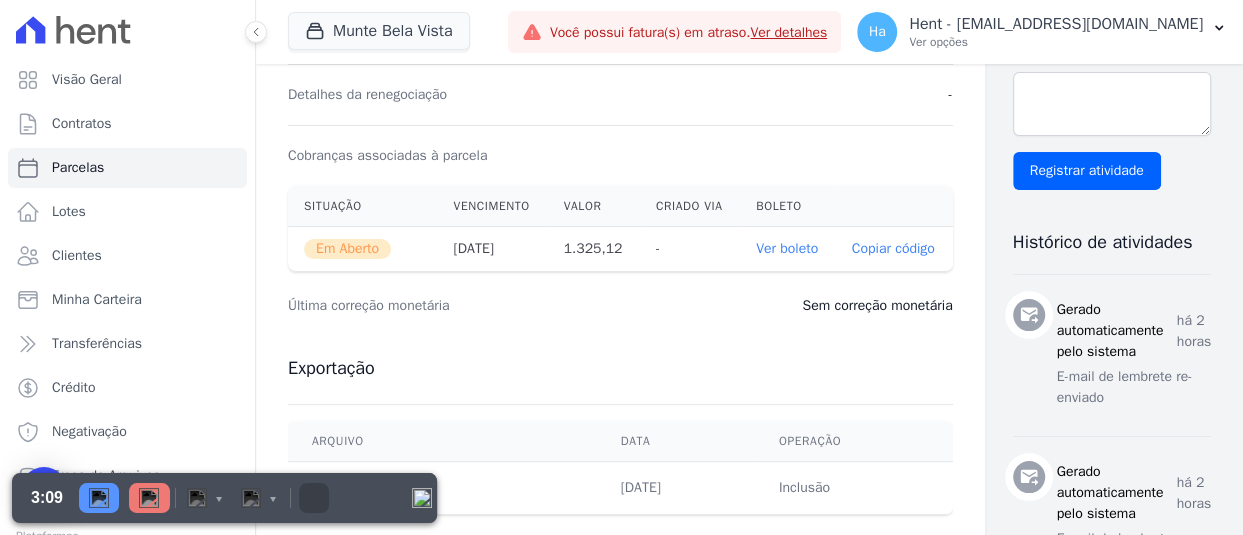 click on "Em Aberto" at bounding box center (363, 249) 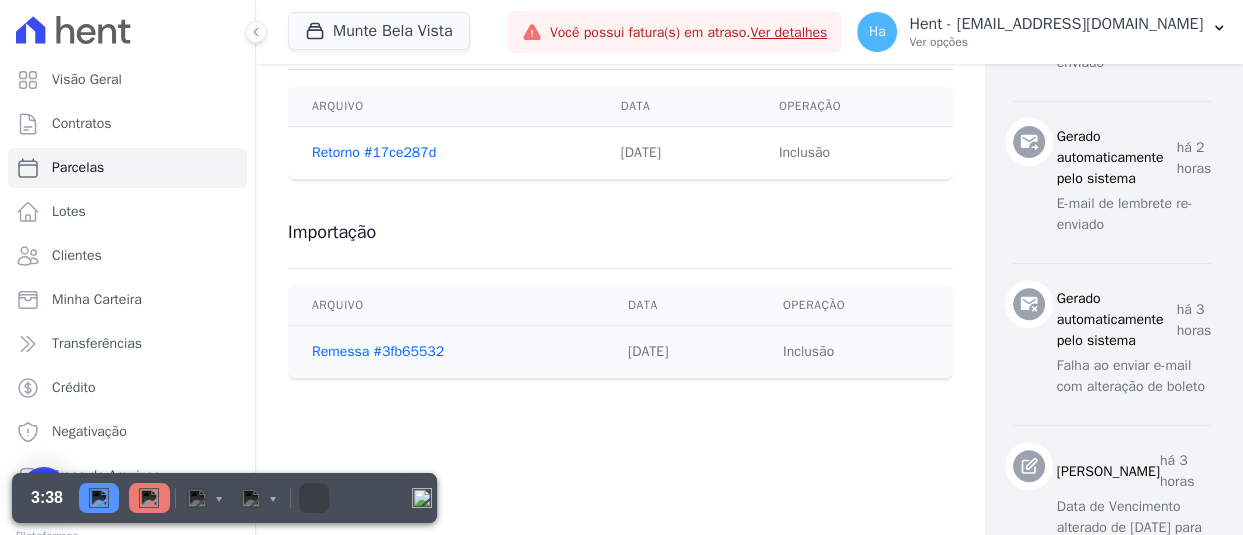 scroll, scrollTop: 900, scrollLeft: 0, axis: vertical 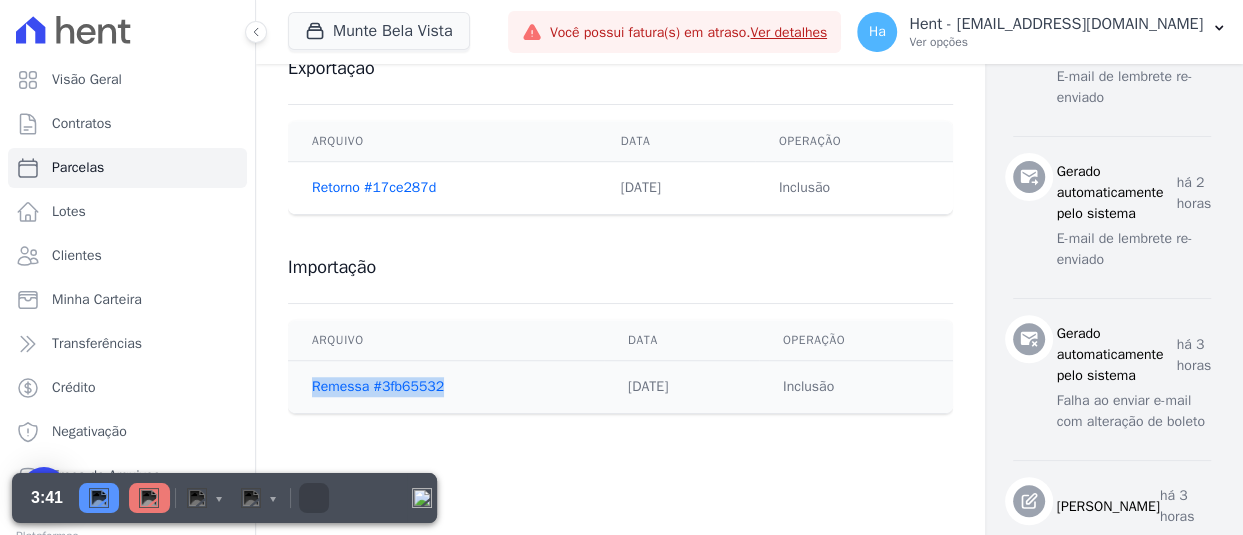 drag, startPoint x: 292, startPoint y: 384, endPoint x: 483, endPoint y: 388, distance: 191.04189 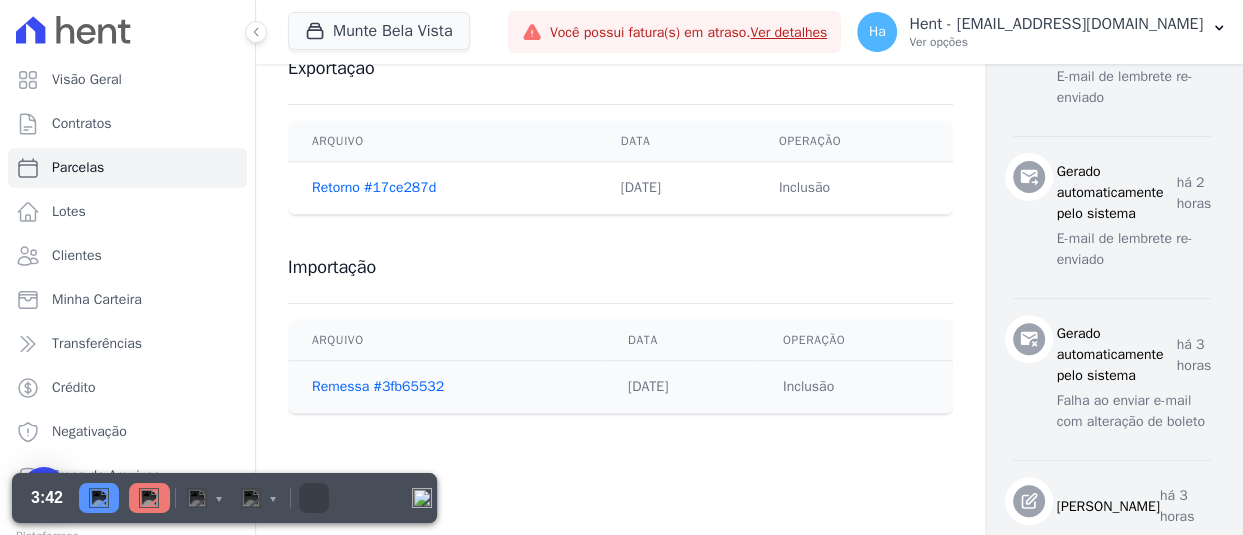 click on "Importação
Arquivo
Data
Operação
Remessa #3fb65532
01/07/2025
Inclusão" at bounding box center (620, 334) 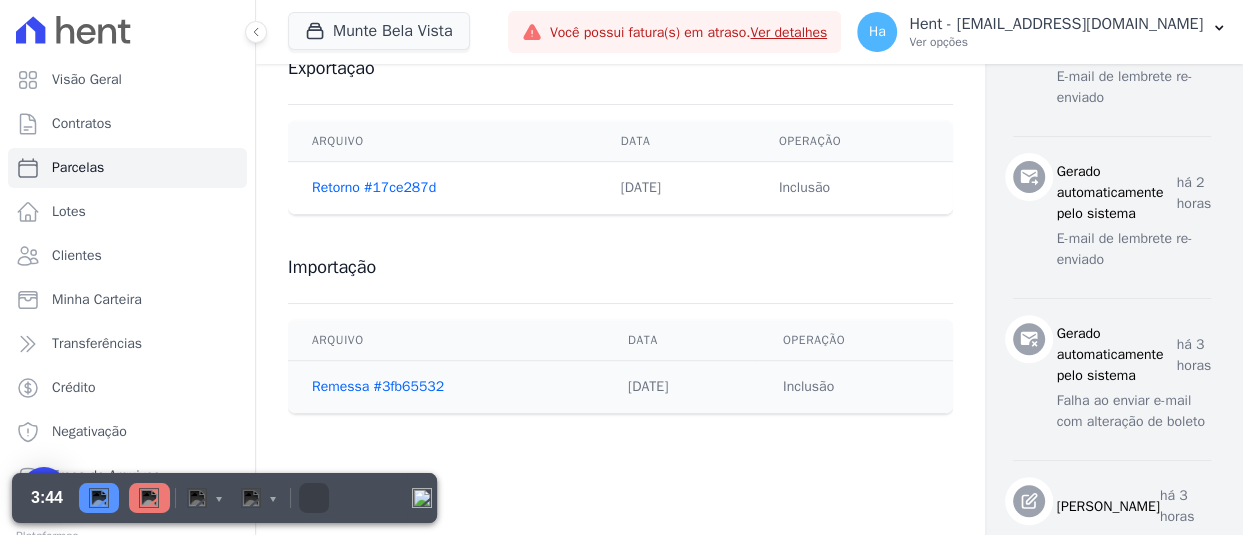 drag, startPoint x: 878, startPoint y: 193, endPoint x: 797, endPoint y: 196, distance: 81.055534 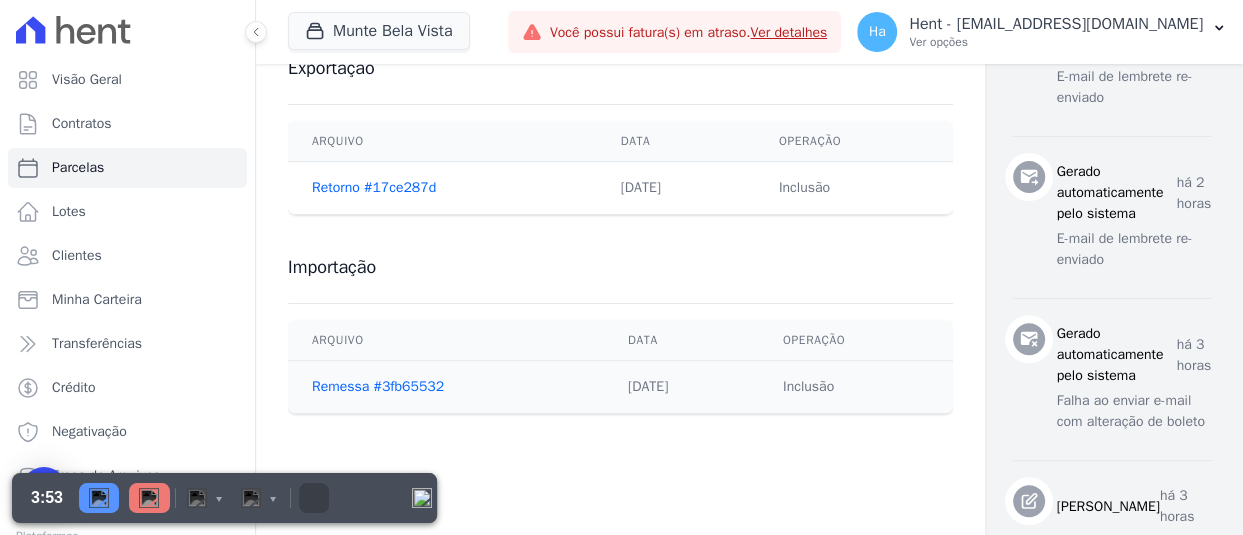 click on "Importação
Arquivo
Data
Operação
Remessa #3fb65532
01/07/2025
Inclusão" at bounding box center (620, 334) 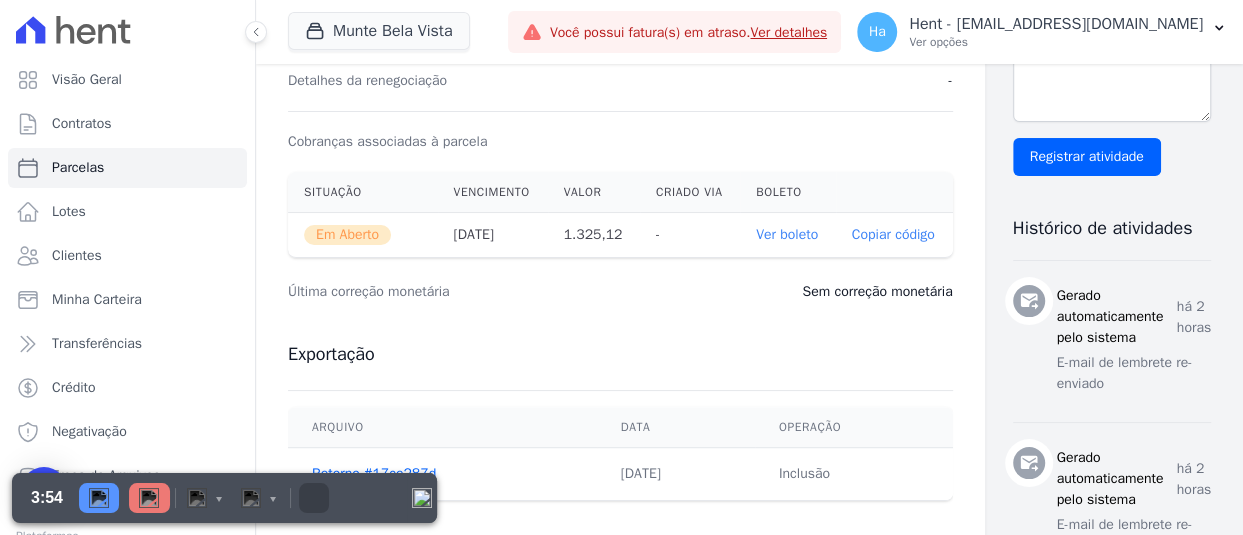scroll, scrollTop: 600, scrollLeft: 0, axis: vertical 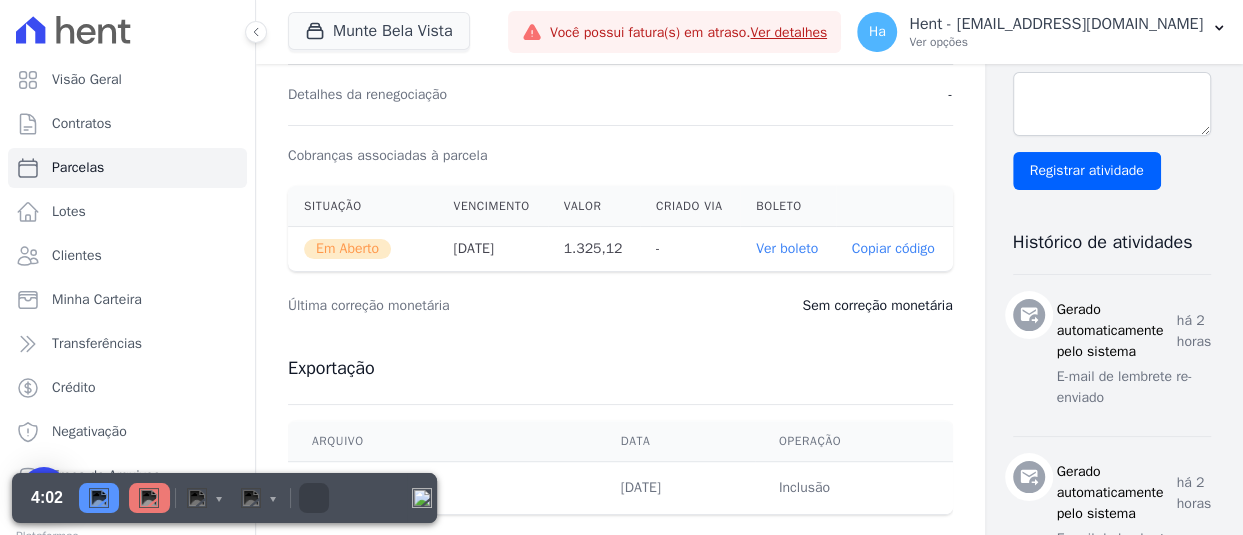 drag, startPoint x: 314, startPoint y: 239, endPoint x: 391, endPoint y: 250, distance: 77.781746 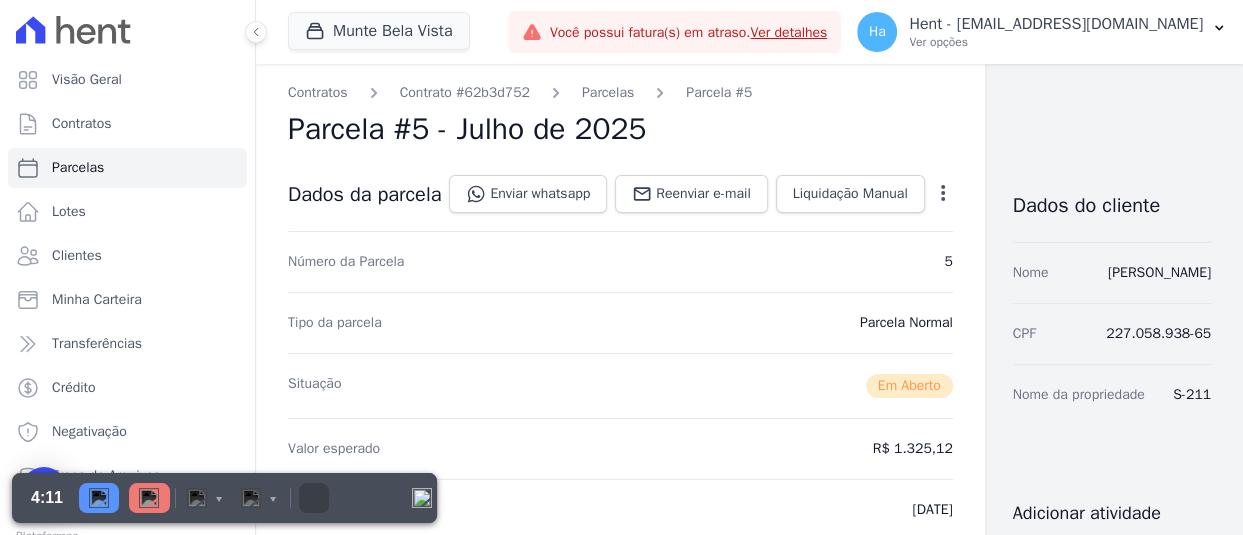 scroll, scrollTop: 0, scrollLeft: 0, axis: both 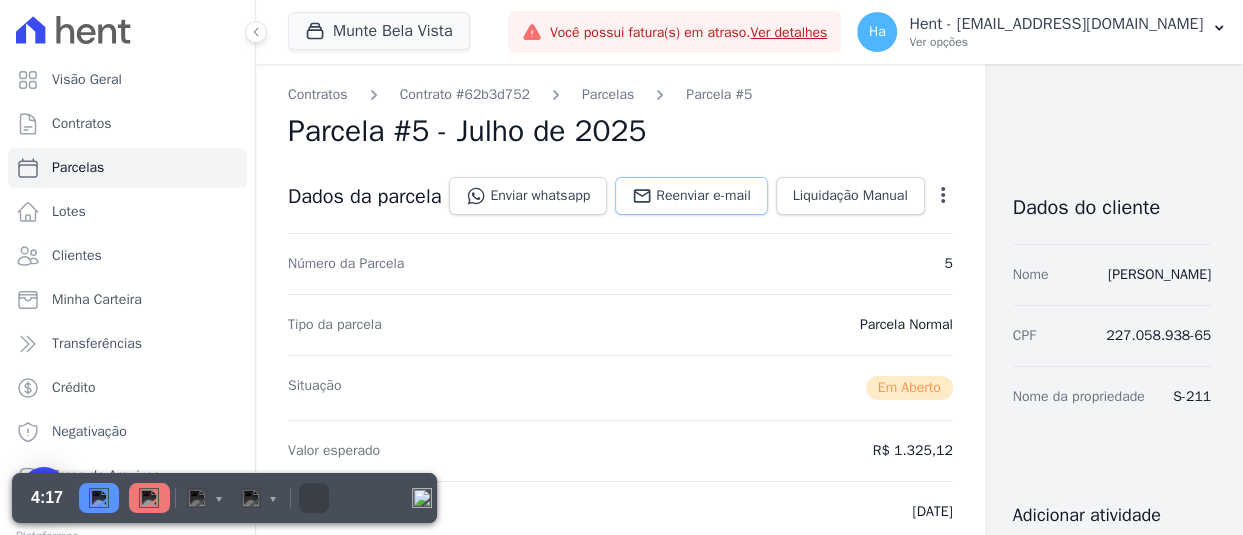click on "Reenviar e-mail" at bounding box center (703, 196) 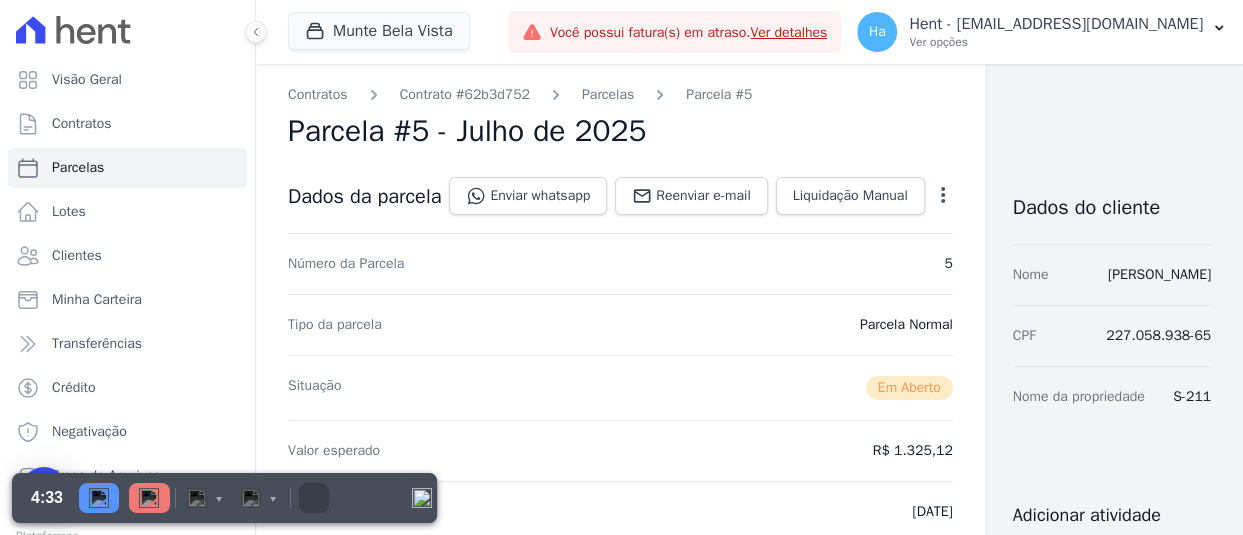 click on "Contratos
Contrato
#62b3d752
Parcelas
Parcela
#5" at bounding box center [620, 94] 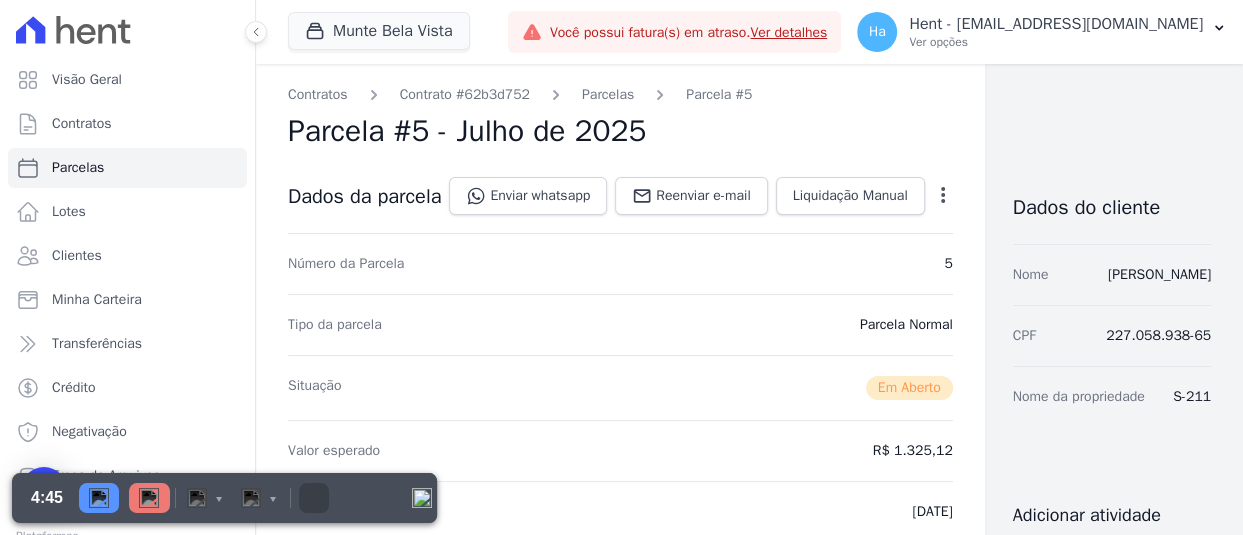 click 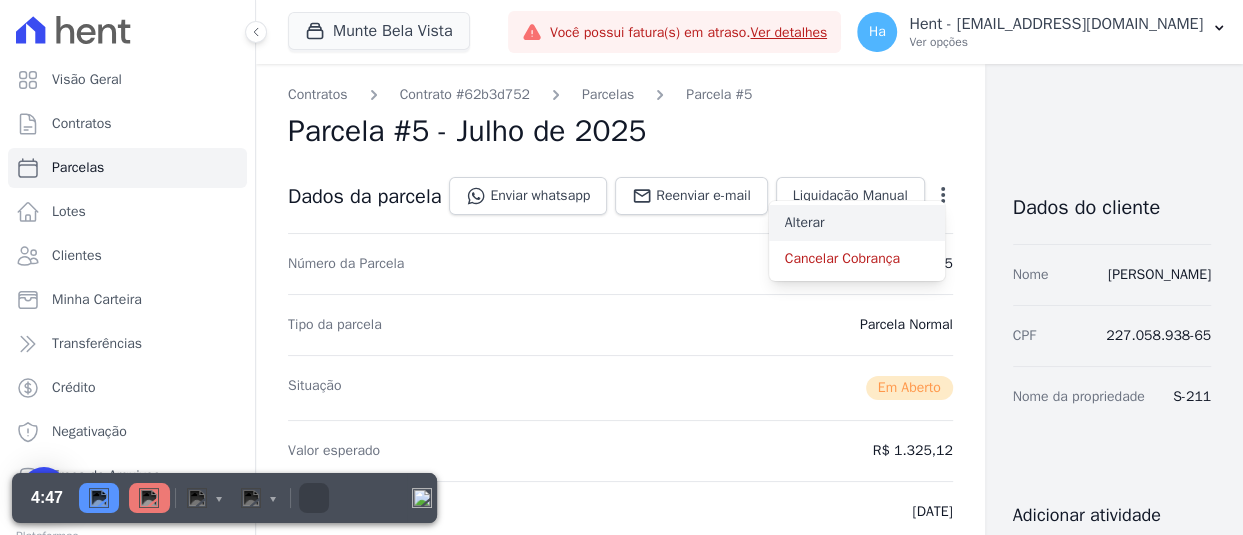 click on "Alterar" at bounding box center (857, 223) 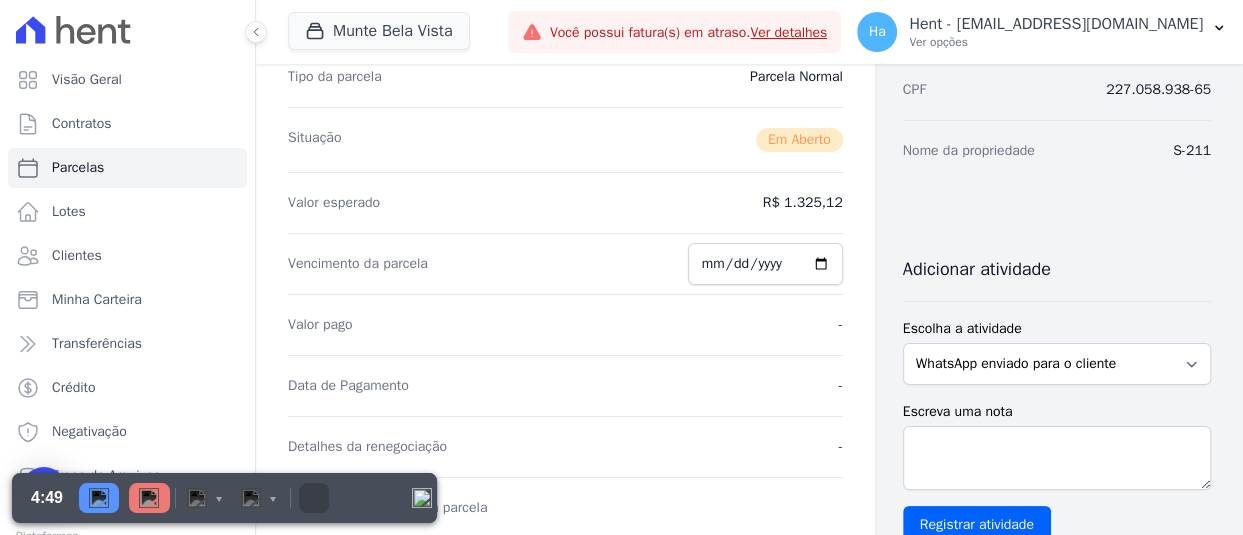 scroll, scrollTop: 300, scrollLeft: 0, axis: vertical 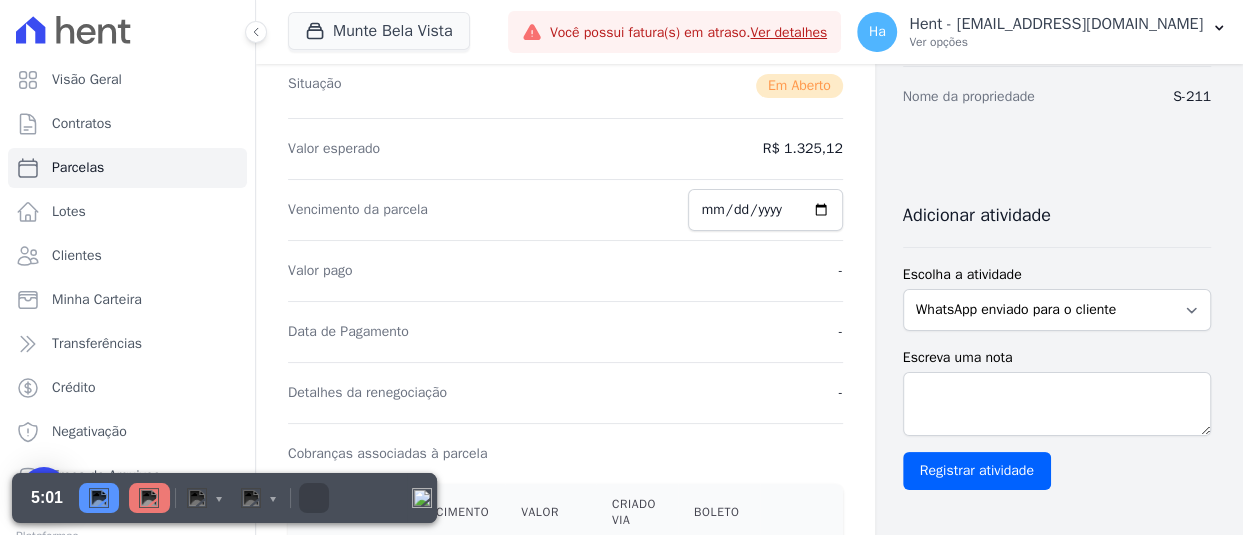 click on "Situação
Em Aberto" at bounding box center (565, 85) 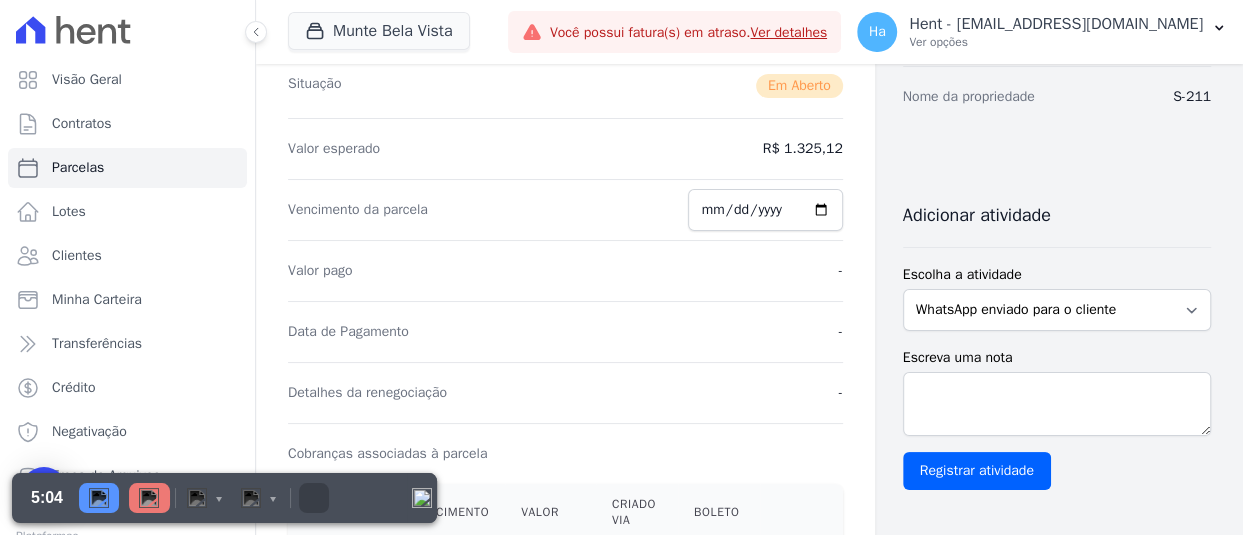 drag, startPoint x: 835, startPoint y: 148, endPoint x: 780, endPoint y: 155, distance: 55.443665 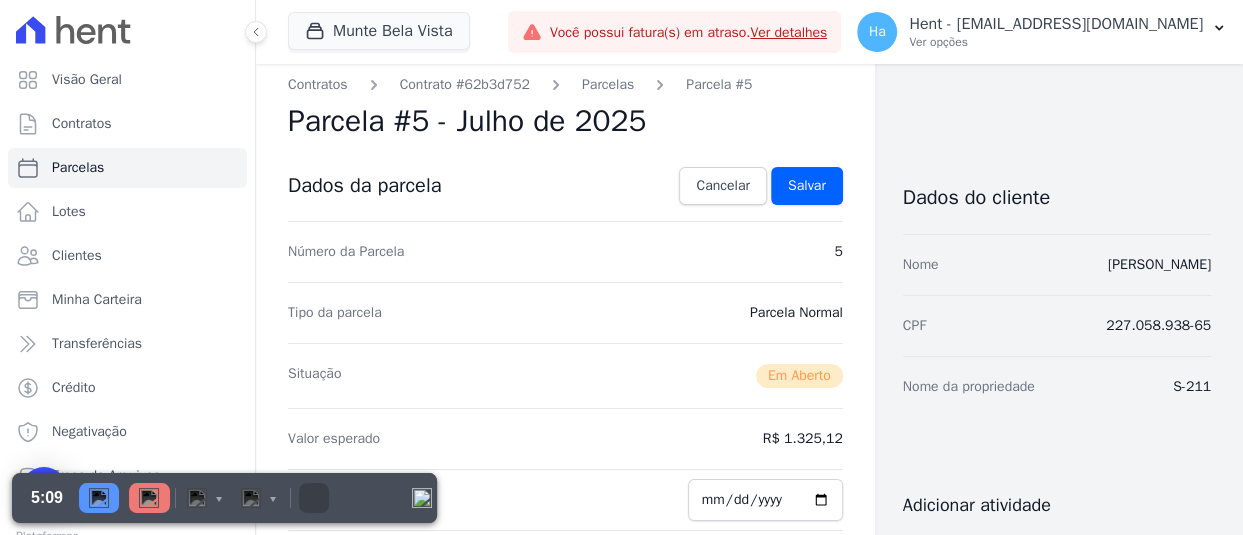 scroll, scrollTop: 0, scrollLeft: 0, axis: both 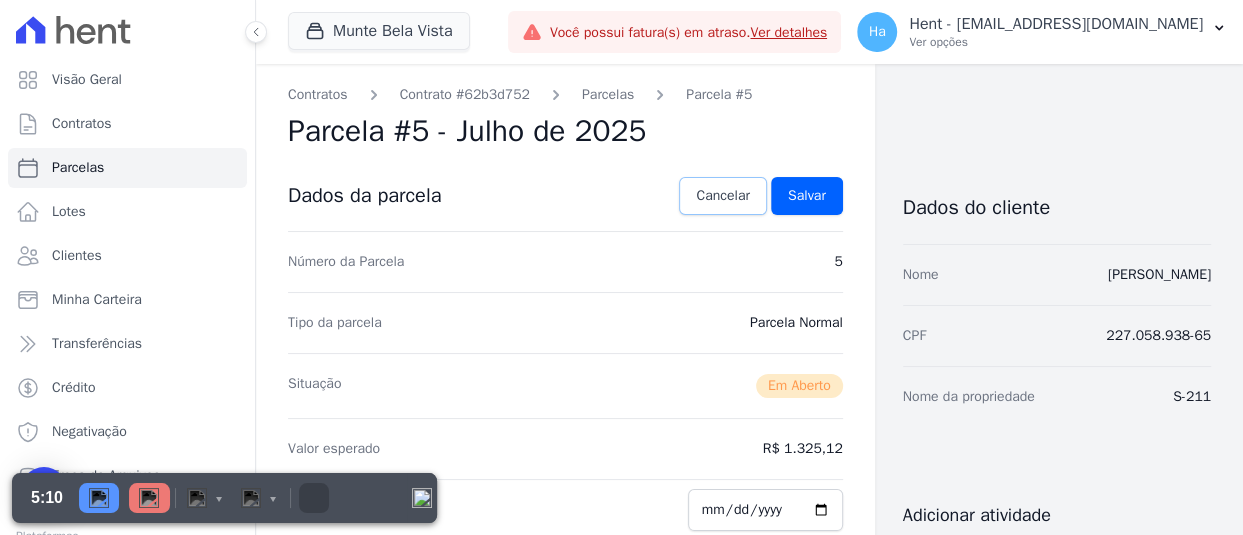 click on "Cancelar" at bounding box center [722, 196] 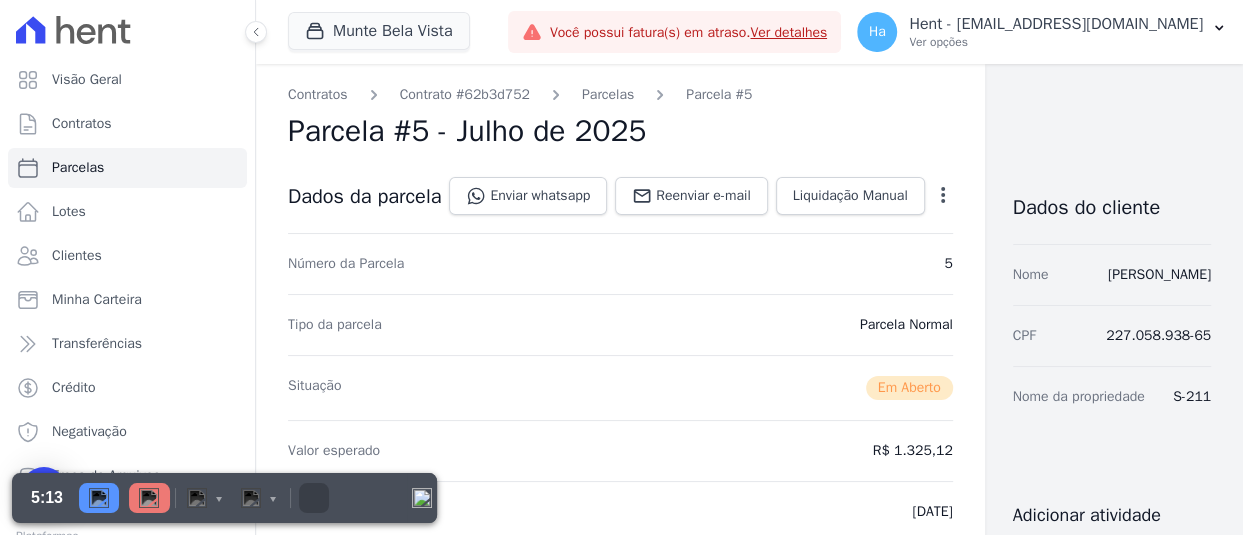 drag, startPoint x: 892, startPoint y: 449, endPoint x: 973, endPoint y: 458, distance: 81.49847 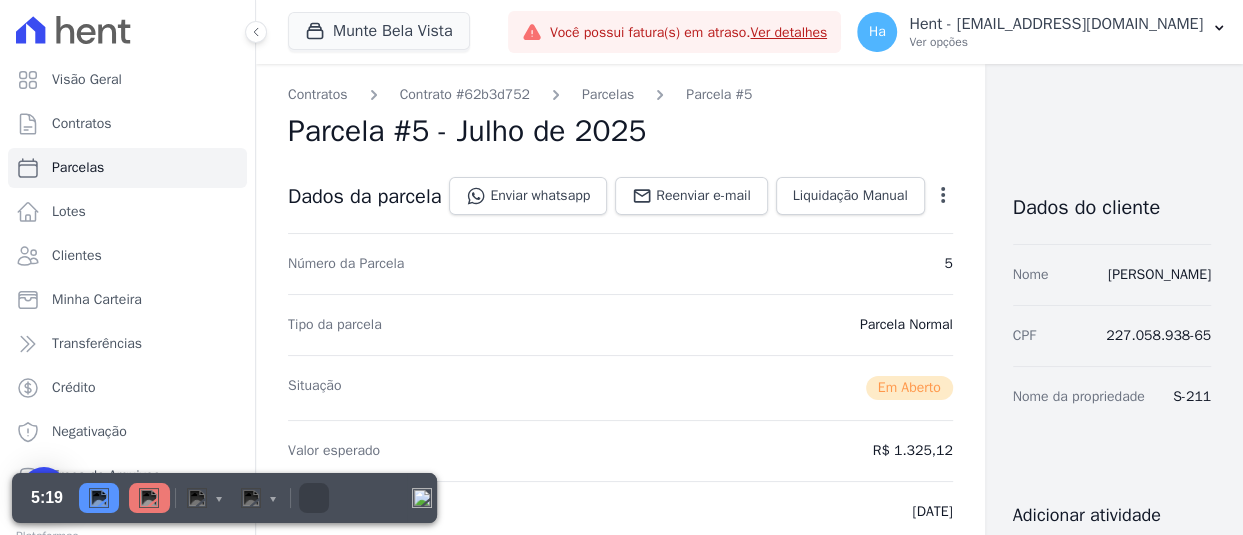 click on "Open options" at bounding box center (943, 198) 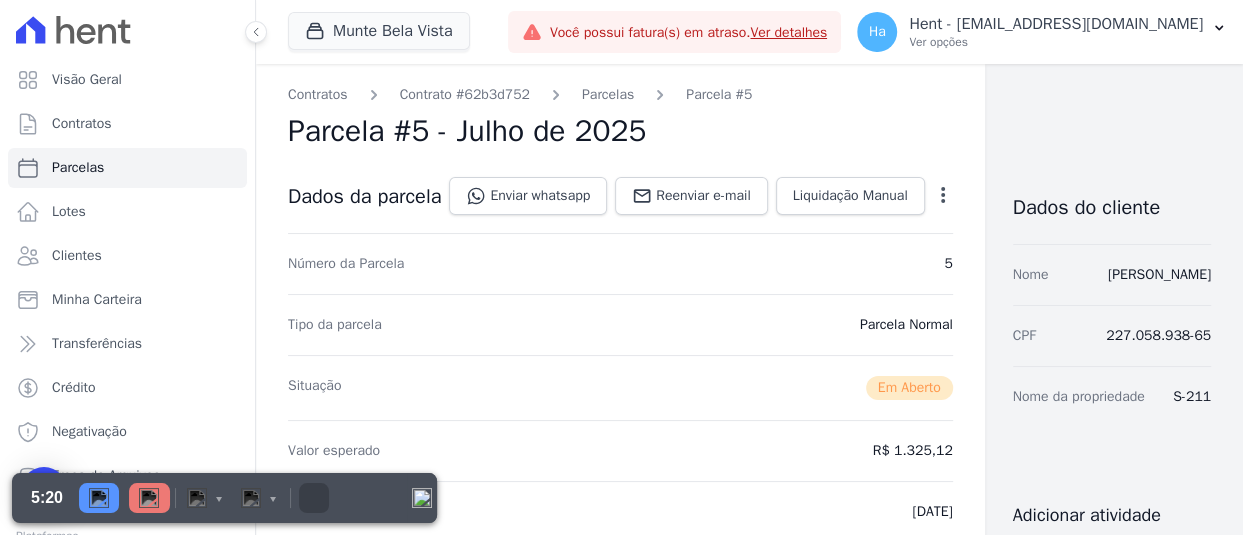 click 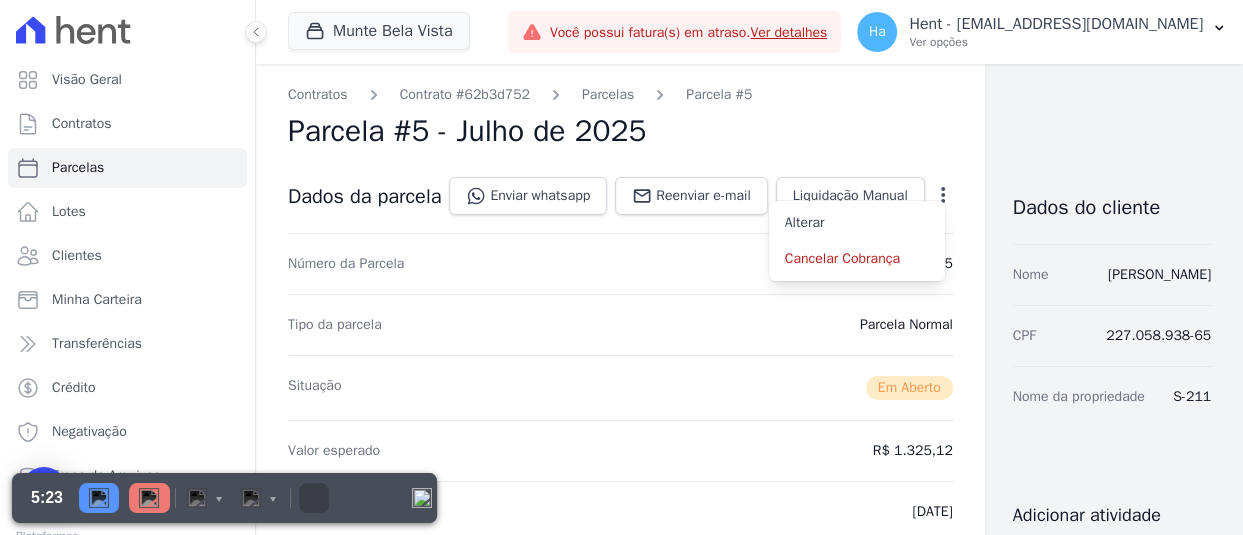 click on "Tipo da parcela
Parcela Normal" at bounding box center (620, 324) 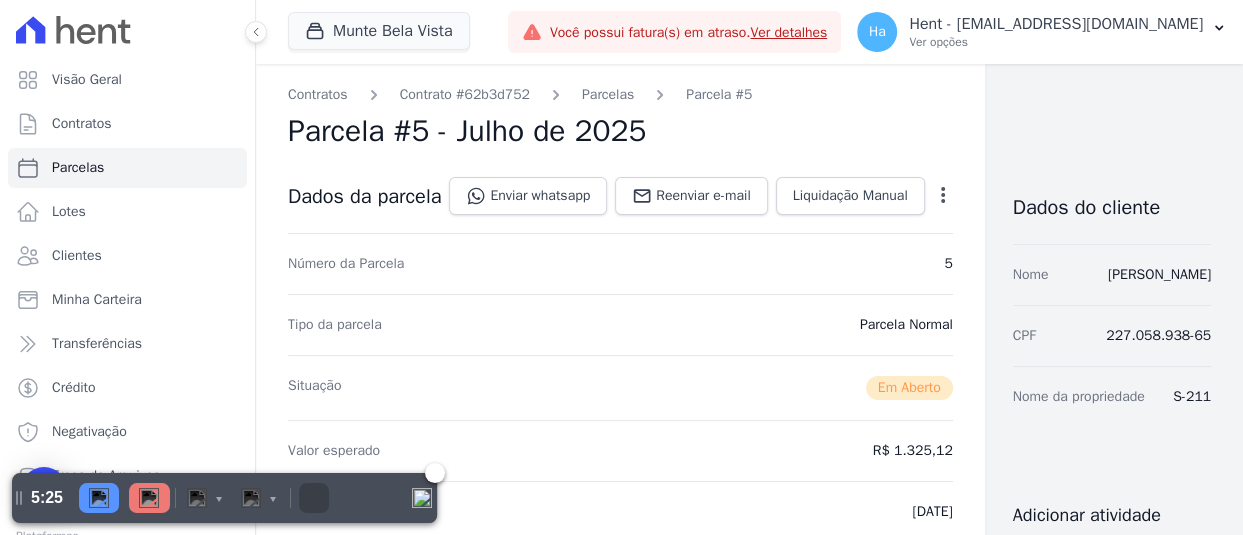 click at bounding box center (99, 498) 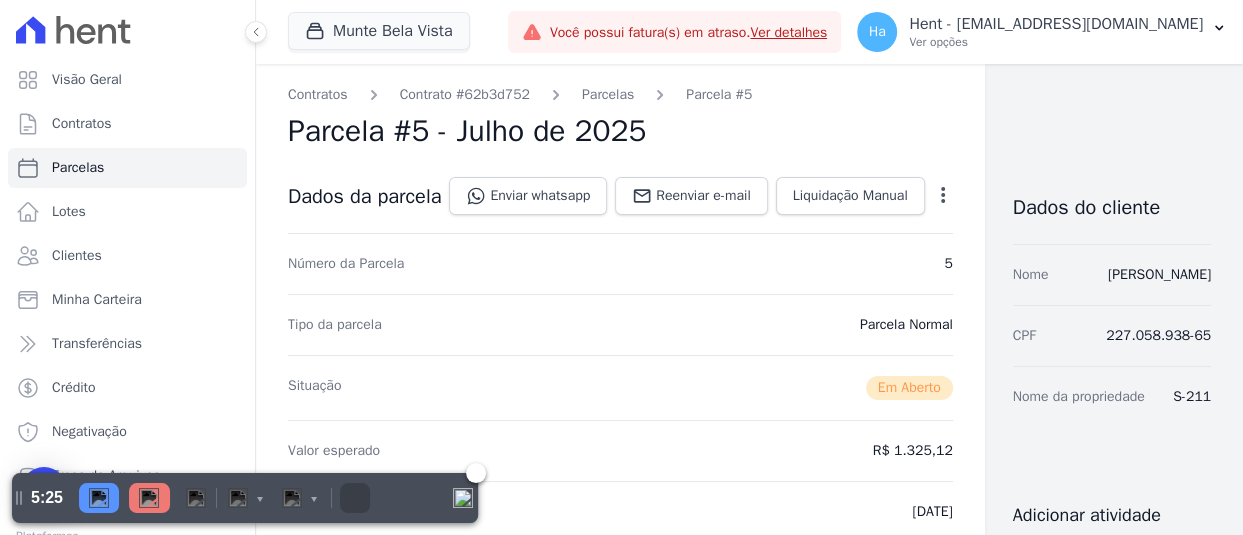 click at bounding box center [99, 498] 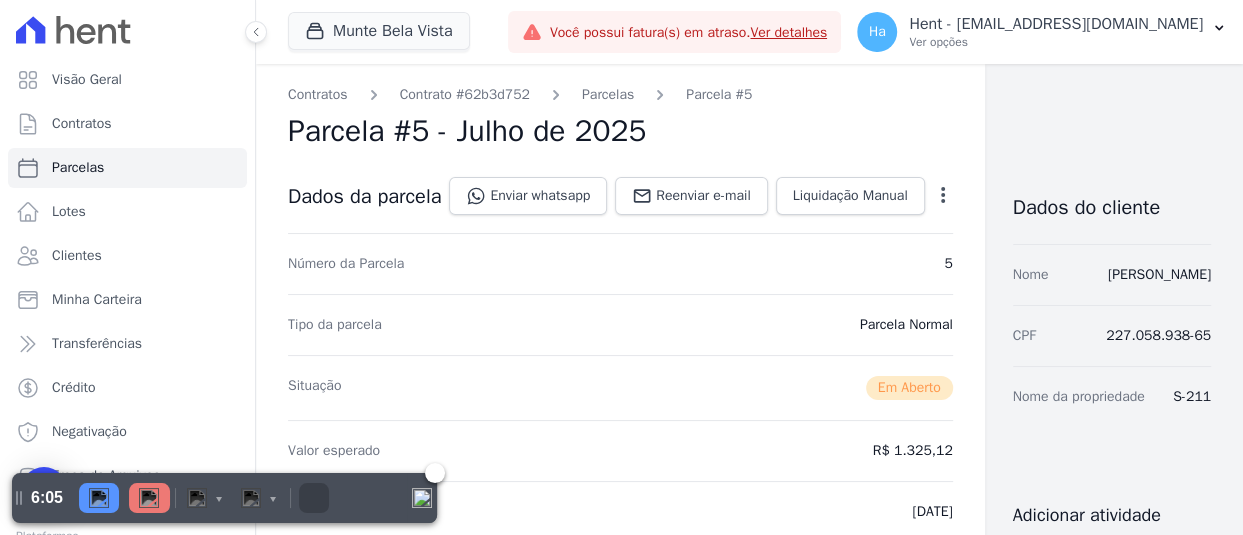 click at bounding box center (99, 498) 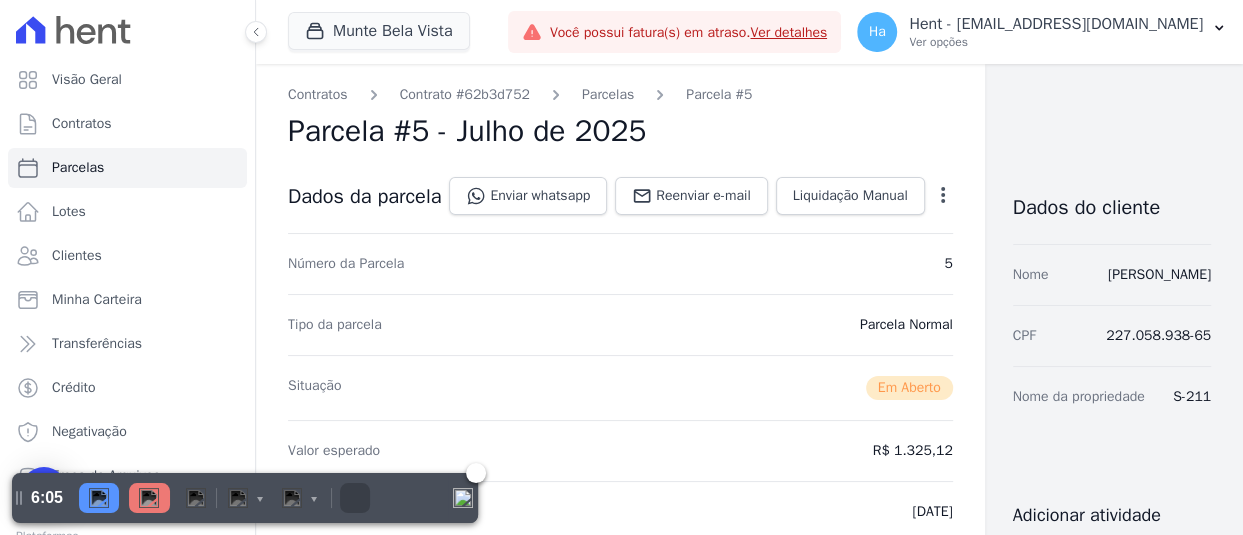 click at bounding box center [149, 498] 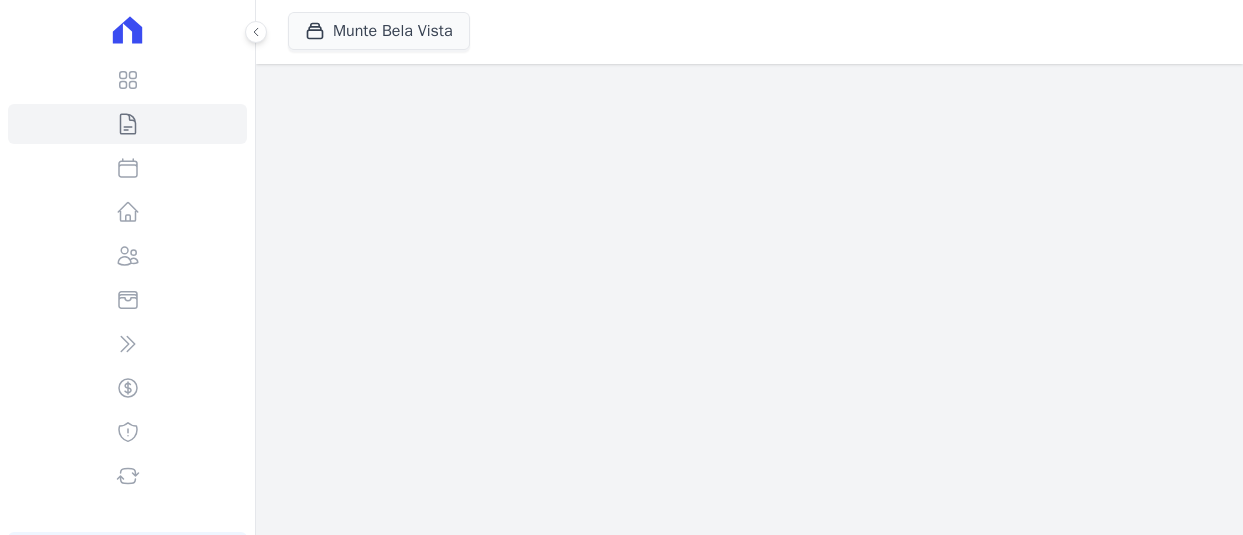 scroll, scrollTop: 0, scrollLeft: 0, axis: both 